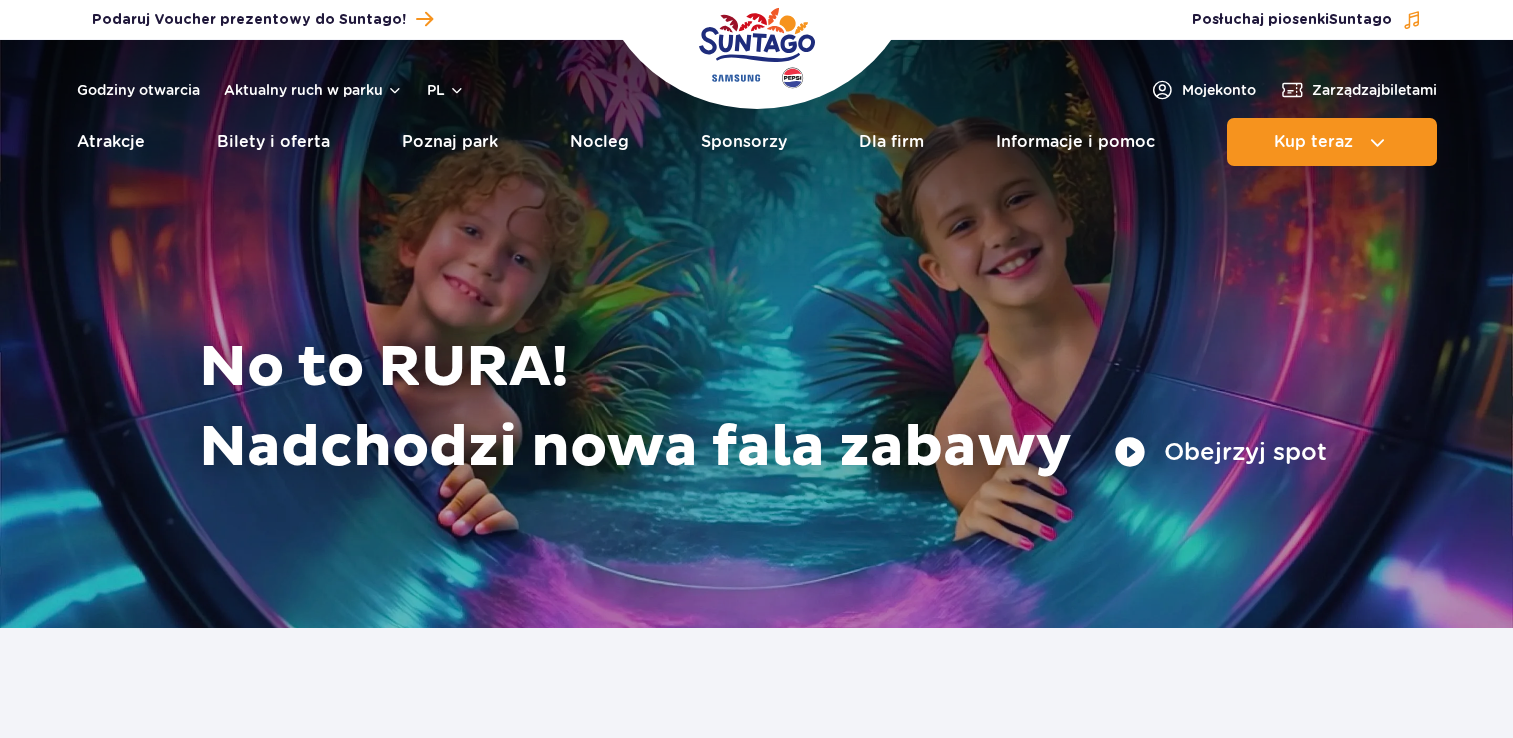 scroll, scrollTop: 0, scrollLeft: 0, axis: both 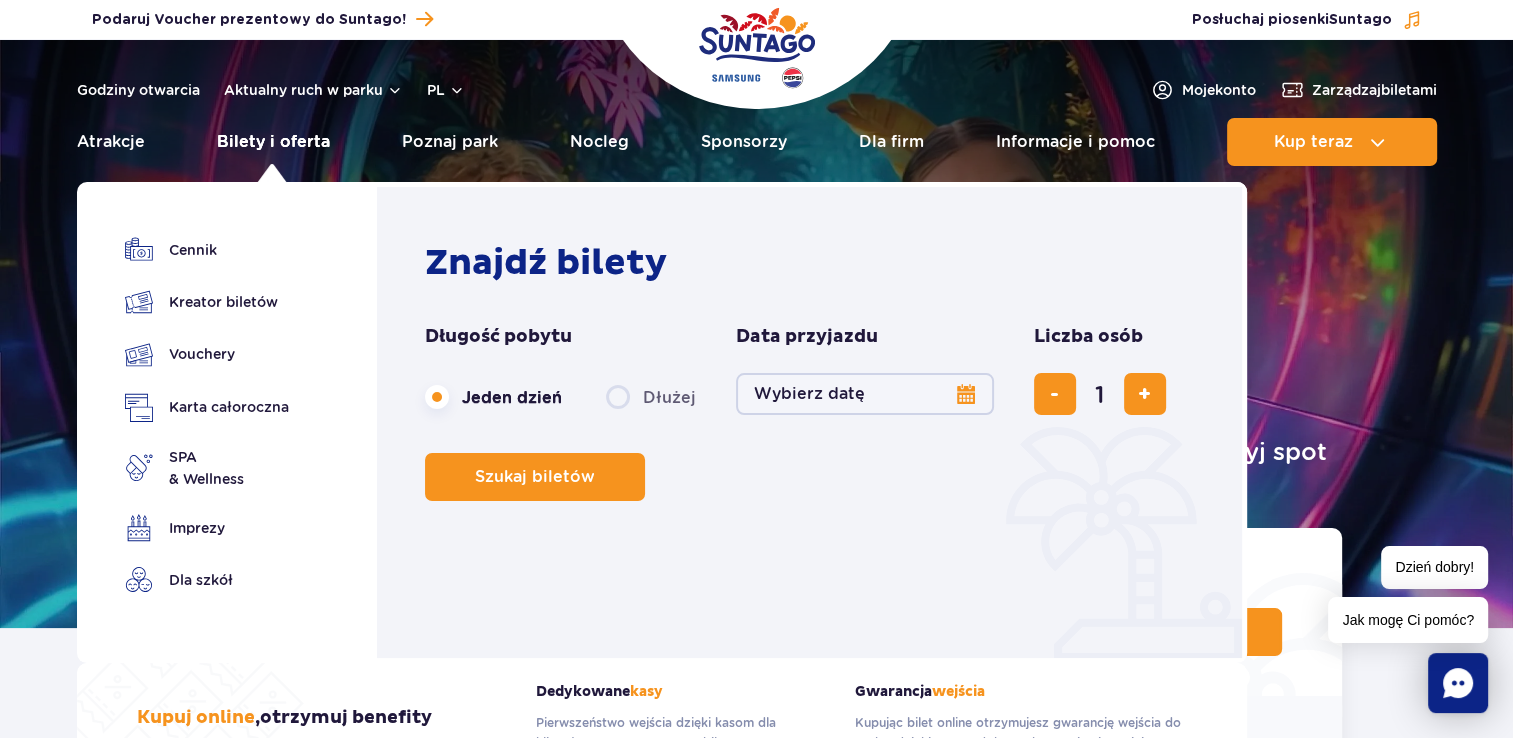 click on "Bilety i oferta" at bounding box center (273, 142) 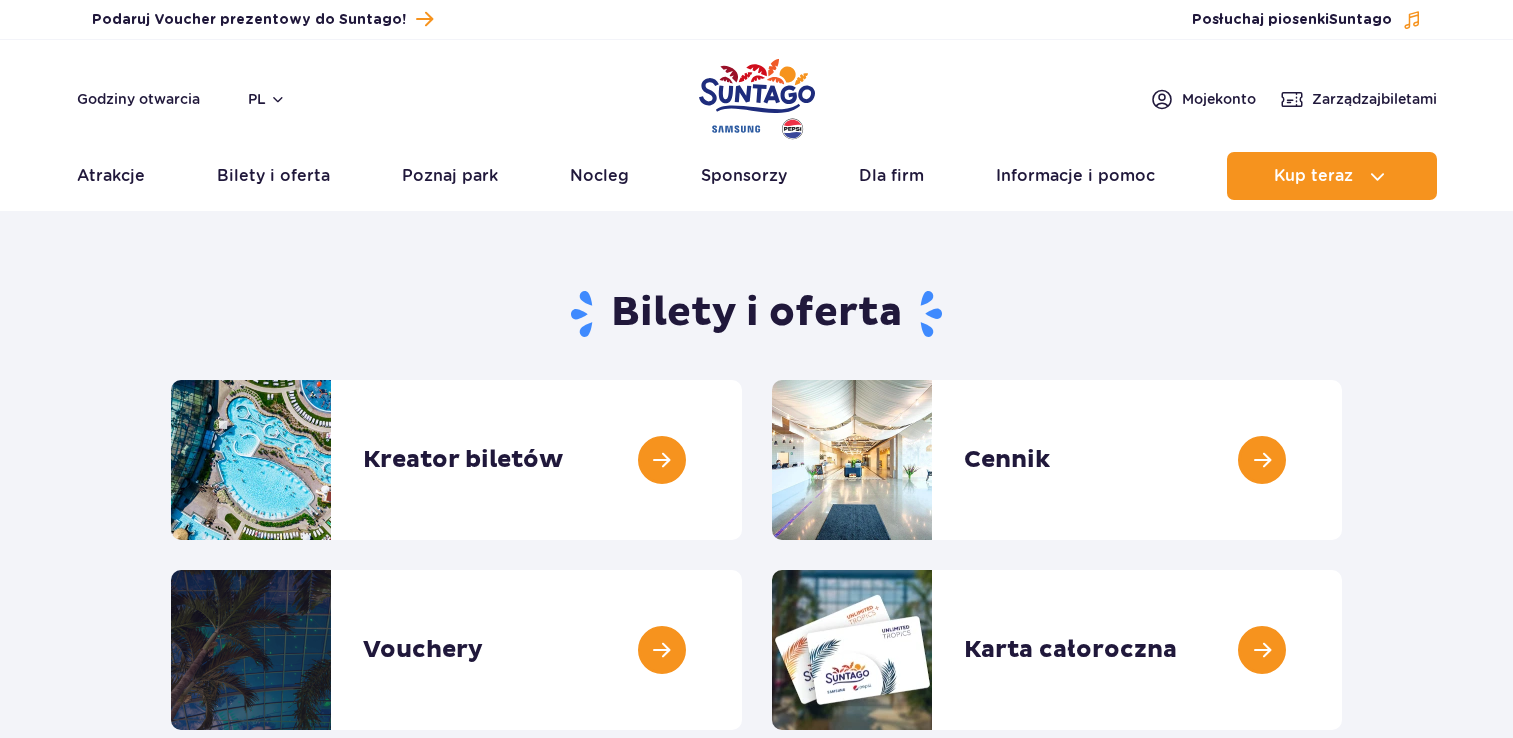 scroll, scrollTop: 0, scrollLeft: 0, axis: both 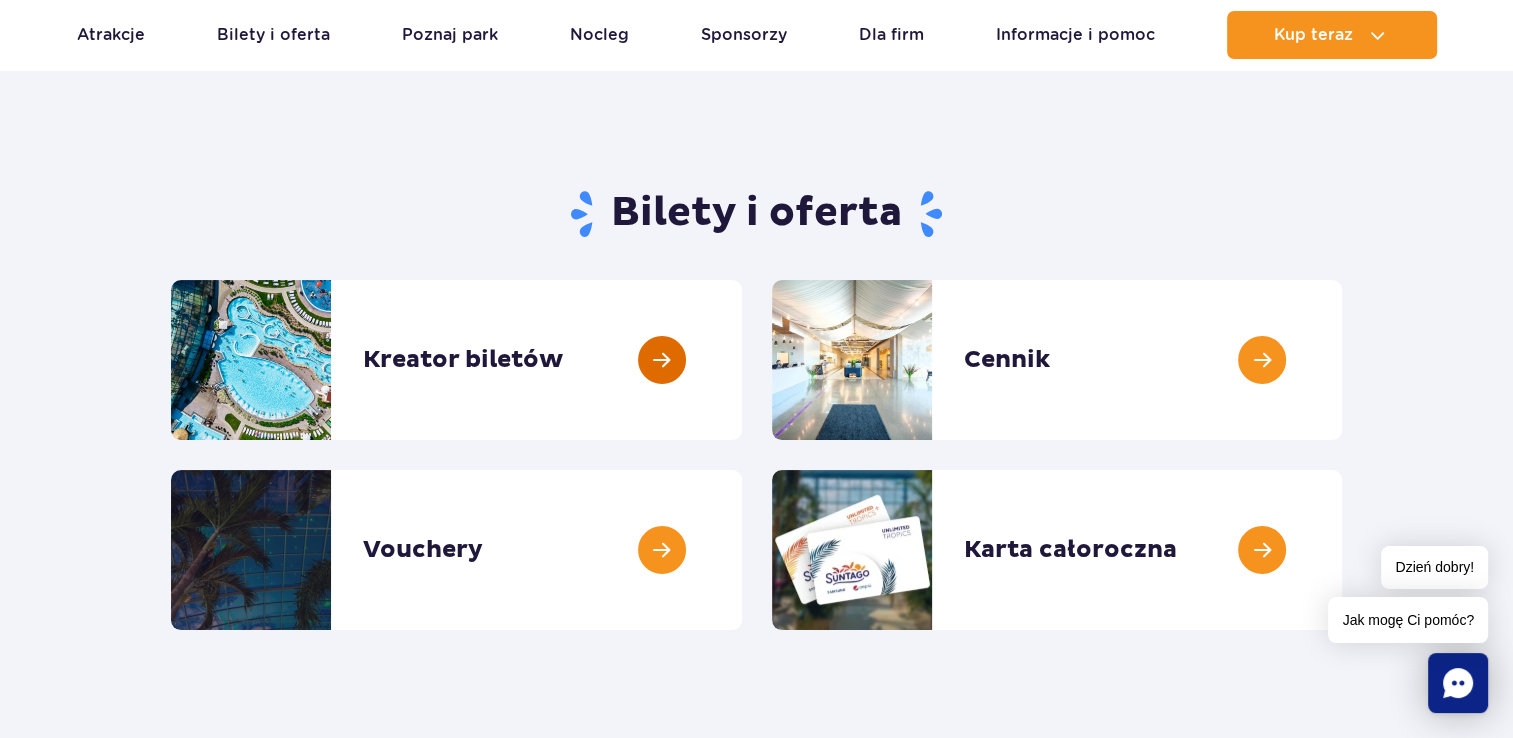 click at bounding box center (742, 360) 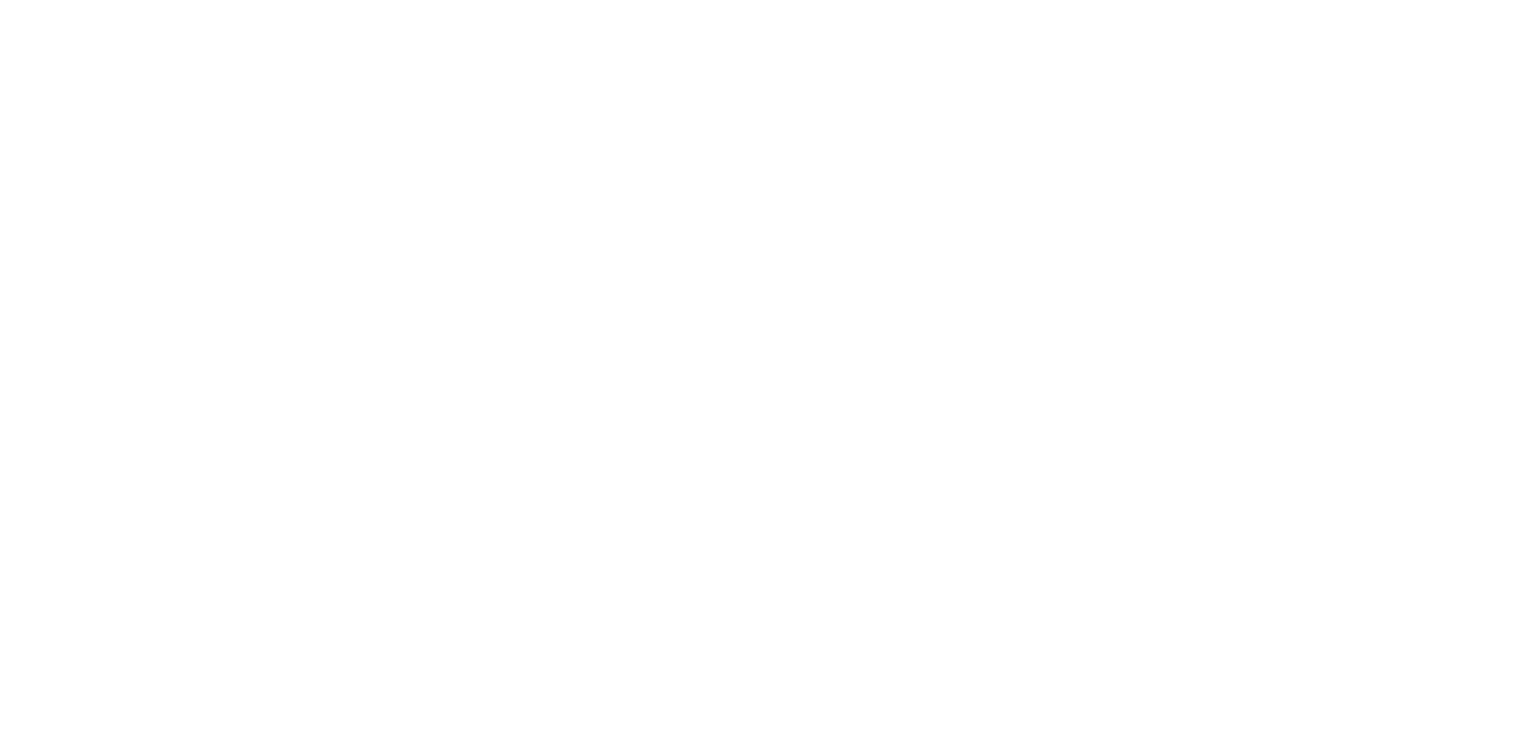 scroll, scrollTop: 0, scrollLeft: 0, axis: both 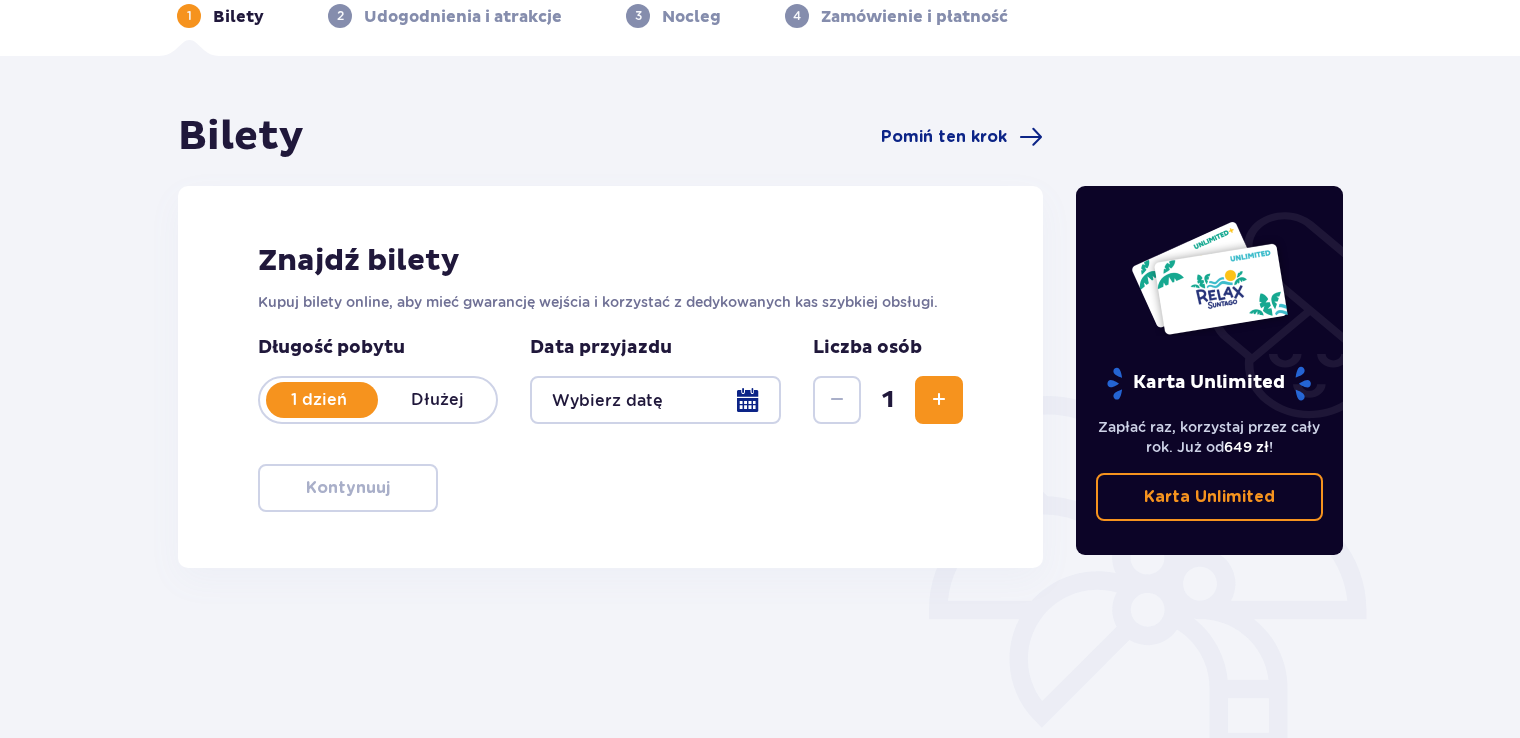 click at bounding box center [939, 400] 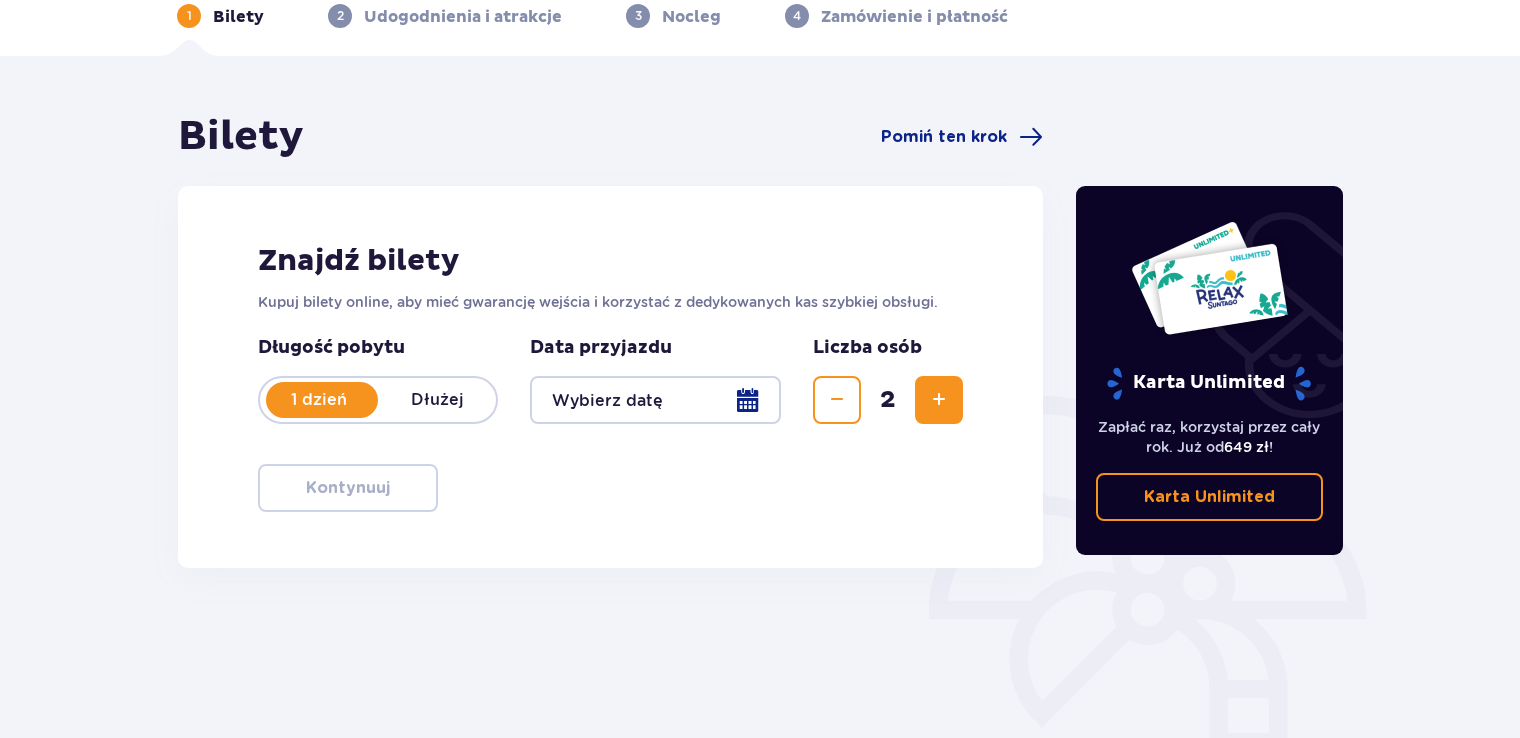 click at bounding box center (655, 400) 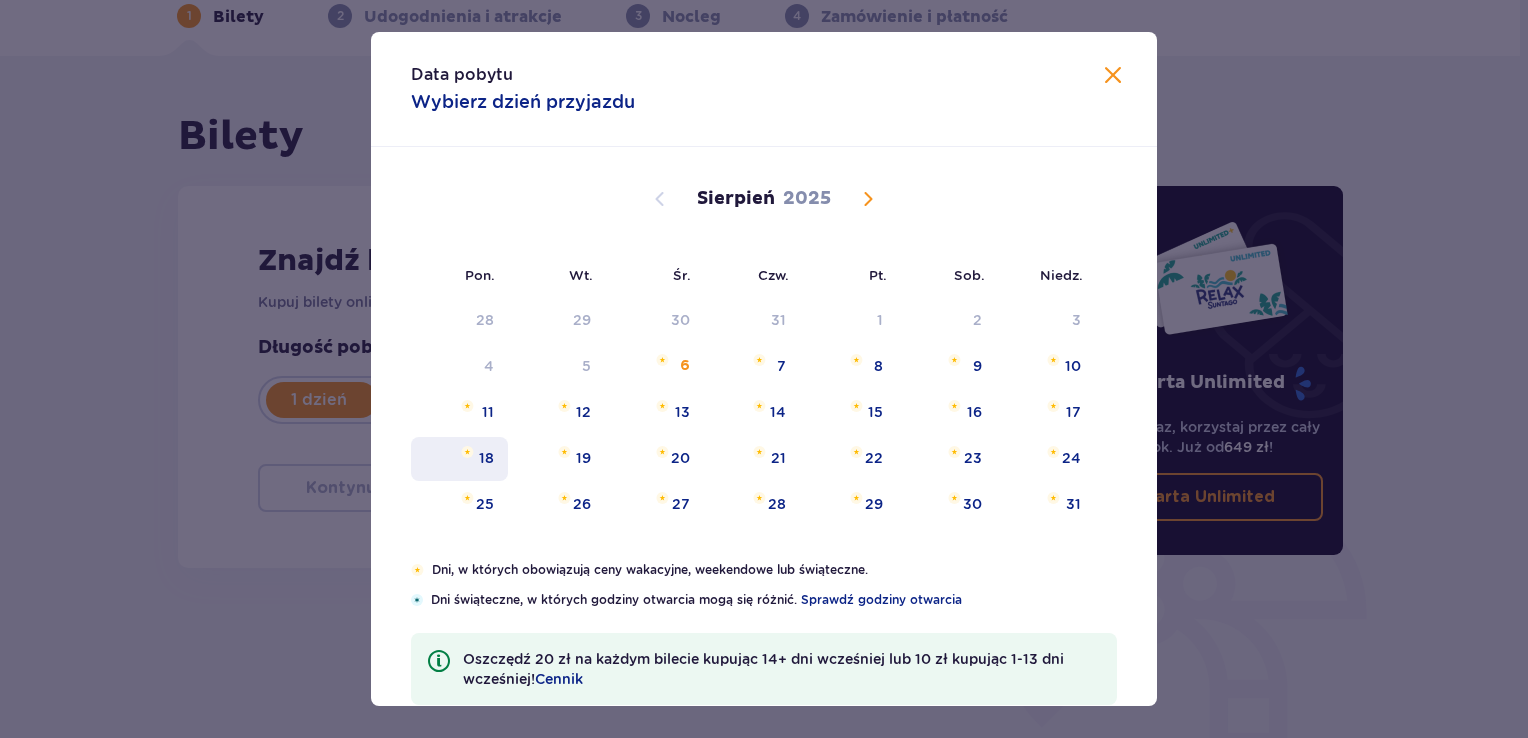 click on "18" at bounding box center (486, 458) 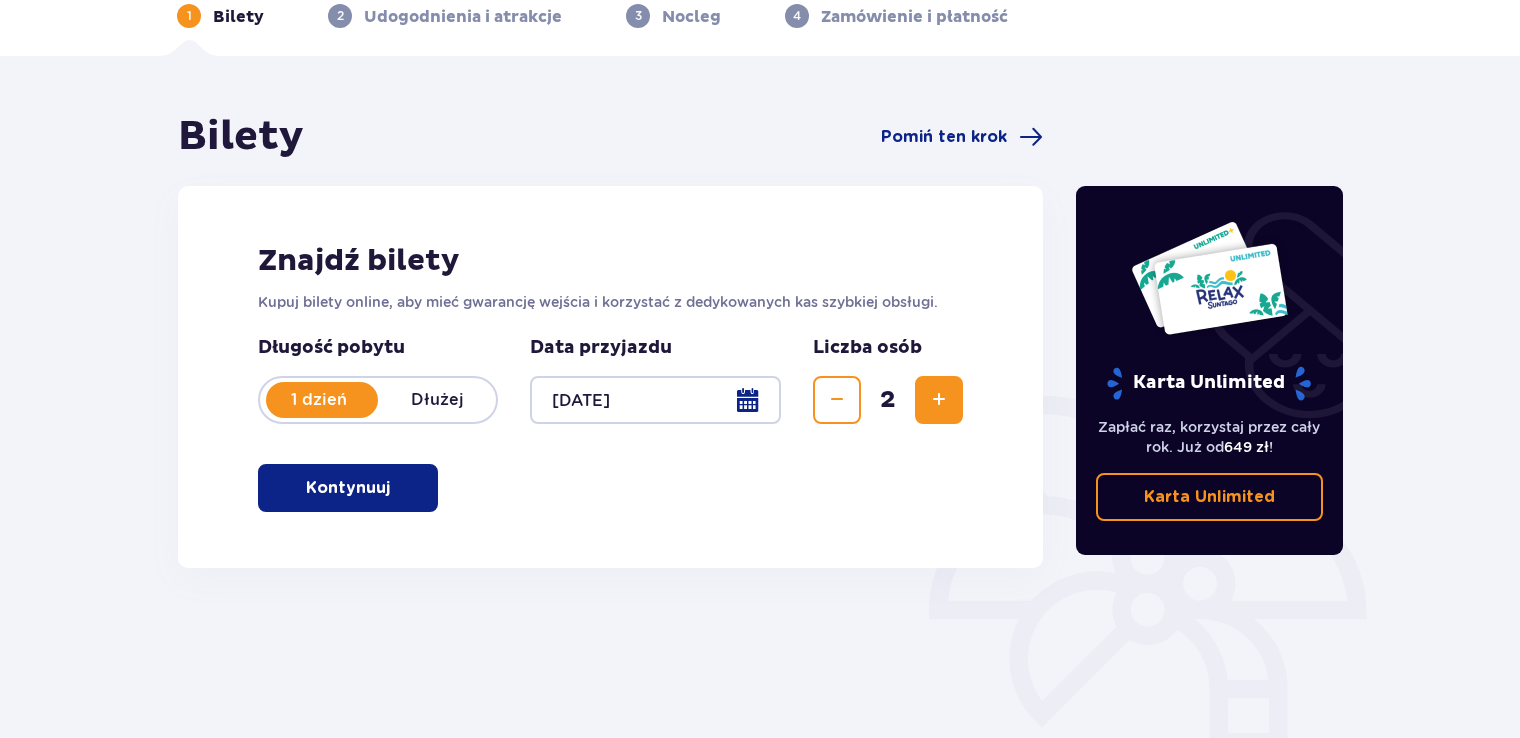 click at bounding box center (939, 400) 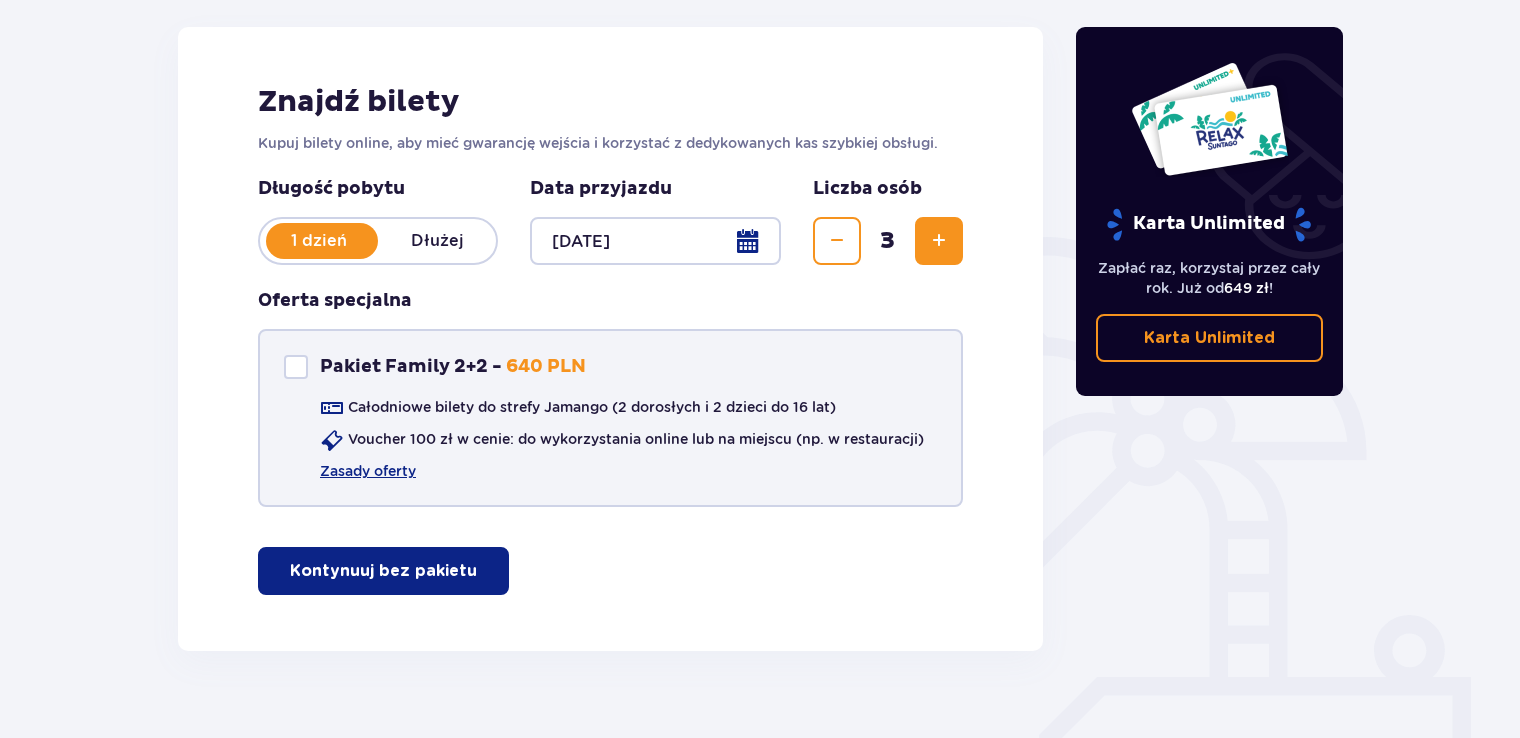 scroll, scrollTop: 291, scrollLeft: 0, axis: vertical 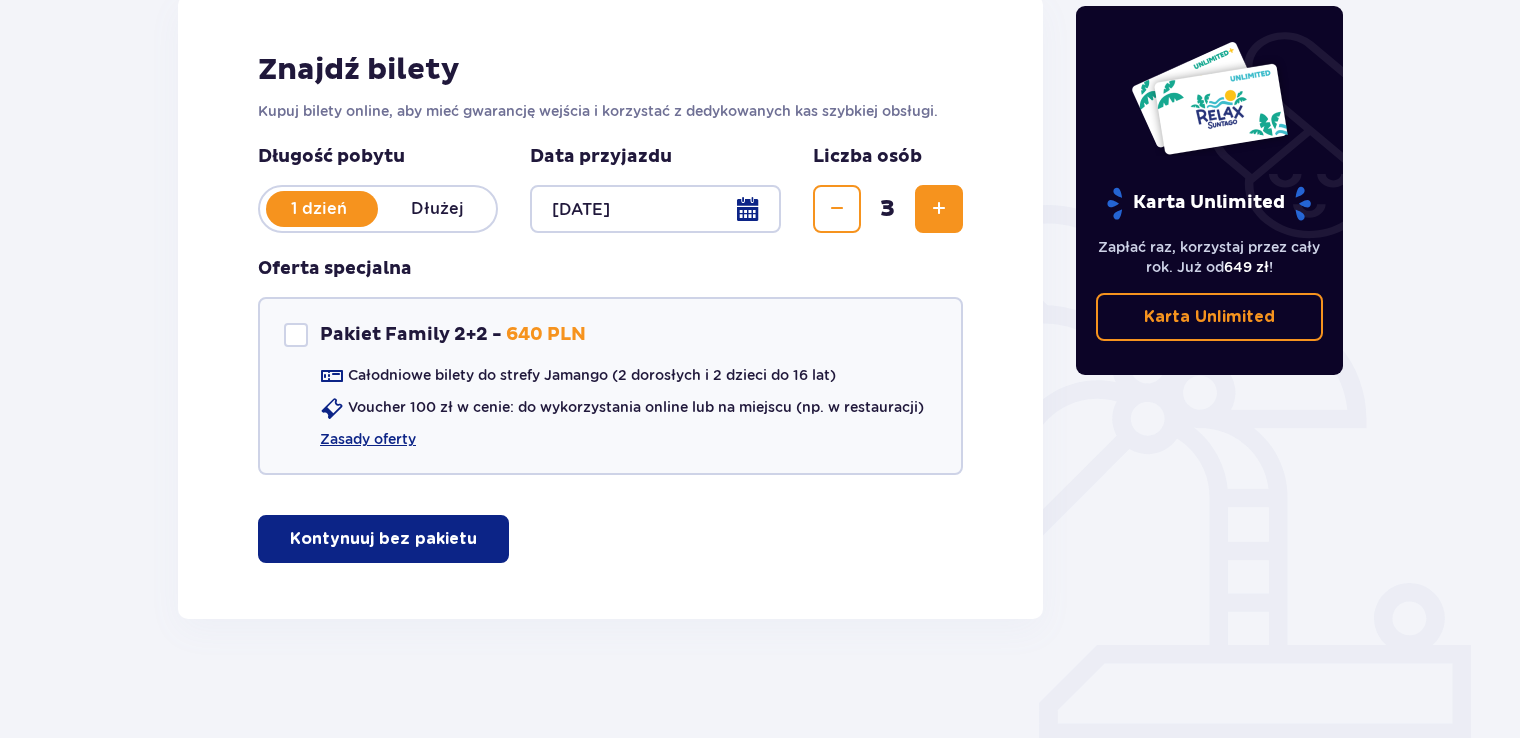 click on "Kontynuuj bez pakietu" at bounding box center (383, 539) 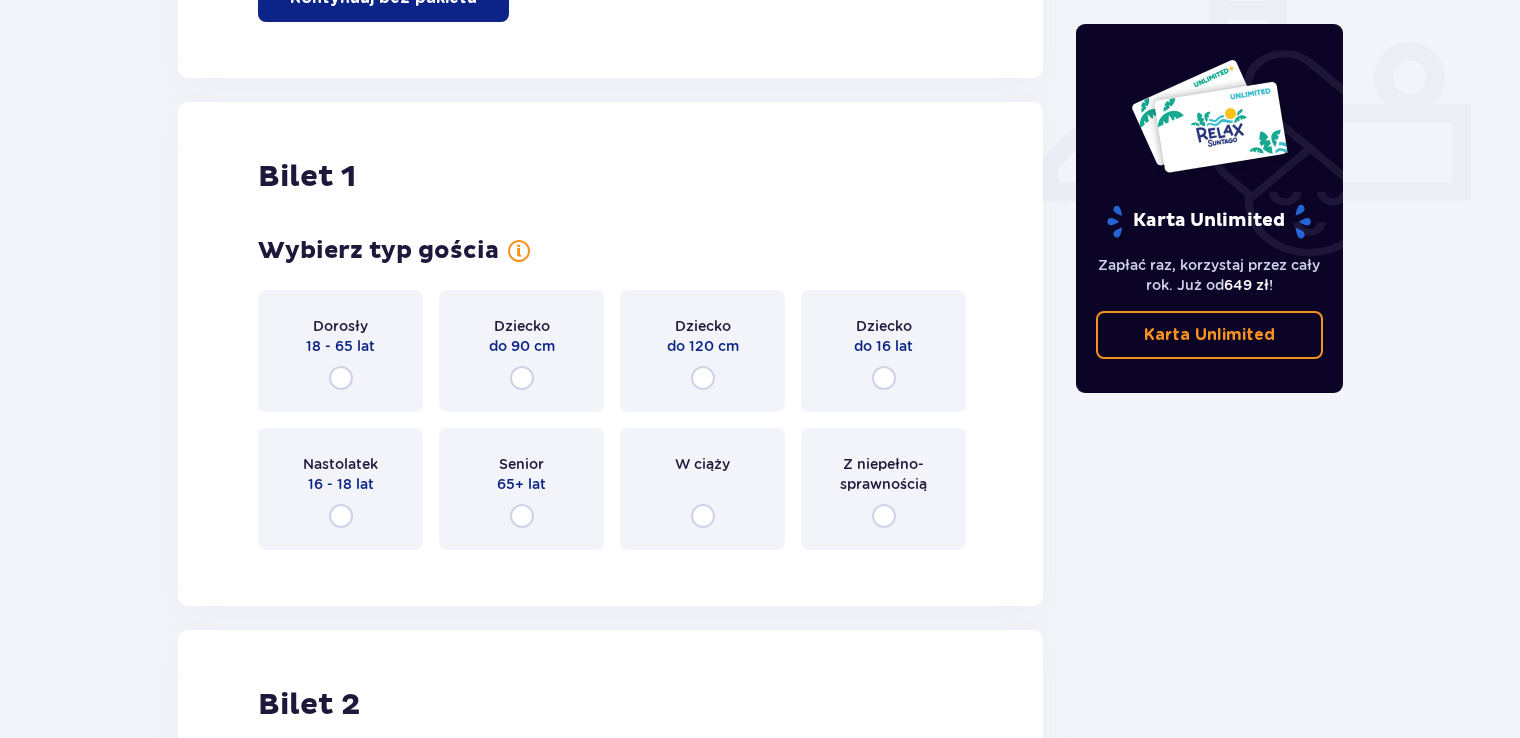 scroll, scrollTop: 908, scrollLeft: 0, axis: vertical 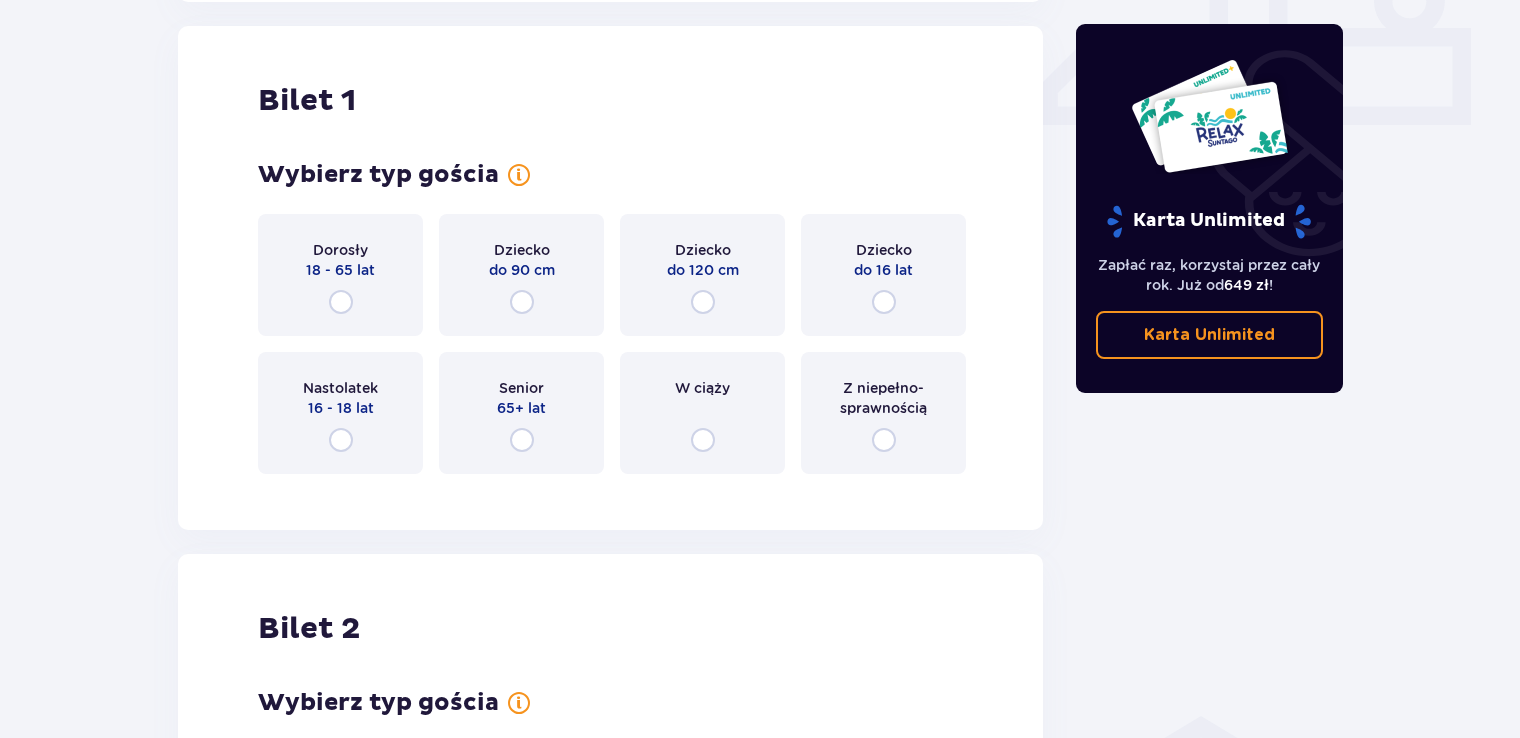 click on "Dorosły 18 - 65 lat" at bounding box center (340, 275) 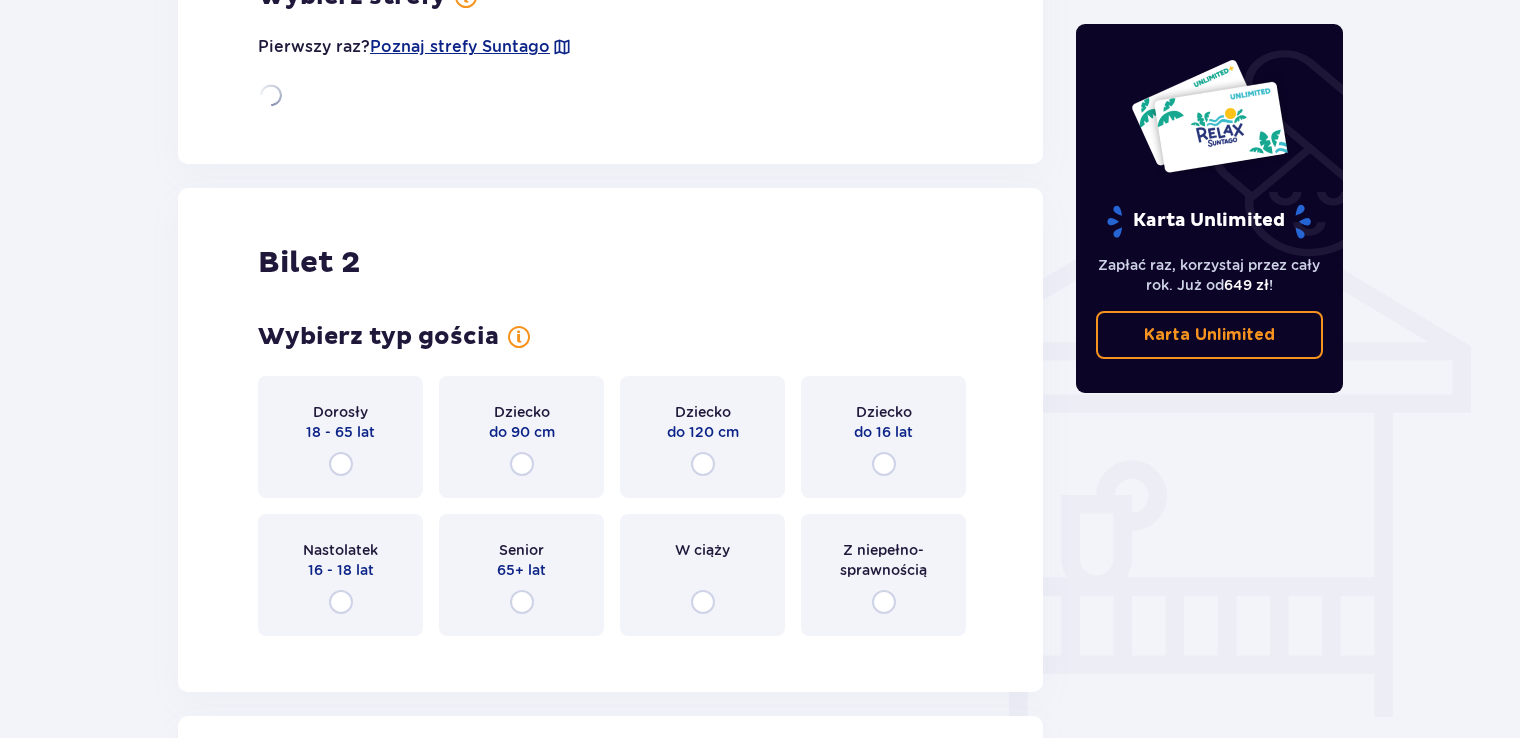scroll, scrollTop: 1708, scrollLeft: 0, axis: vertical 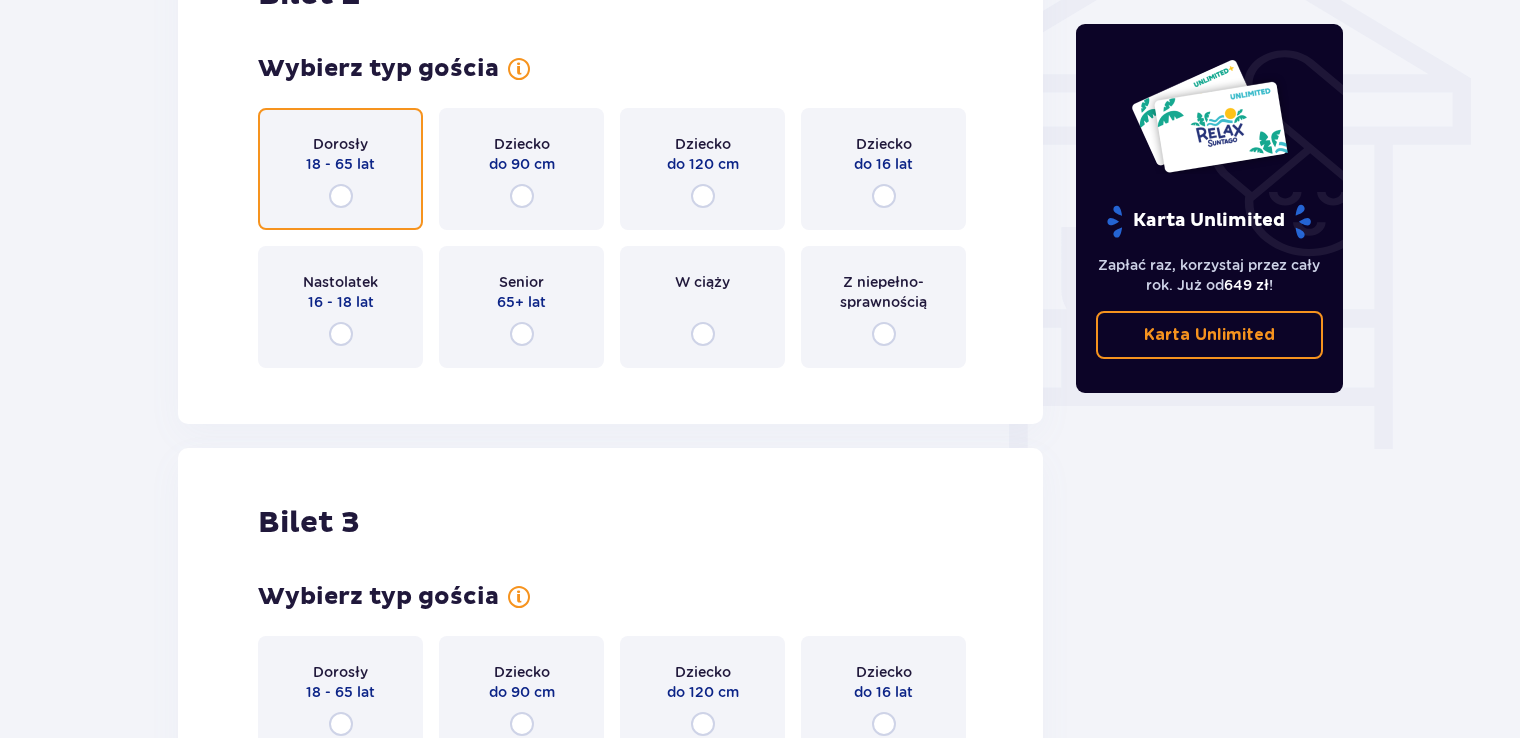 click at bounding box center [341, 196] 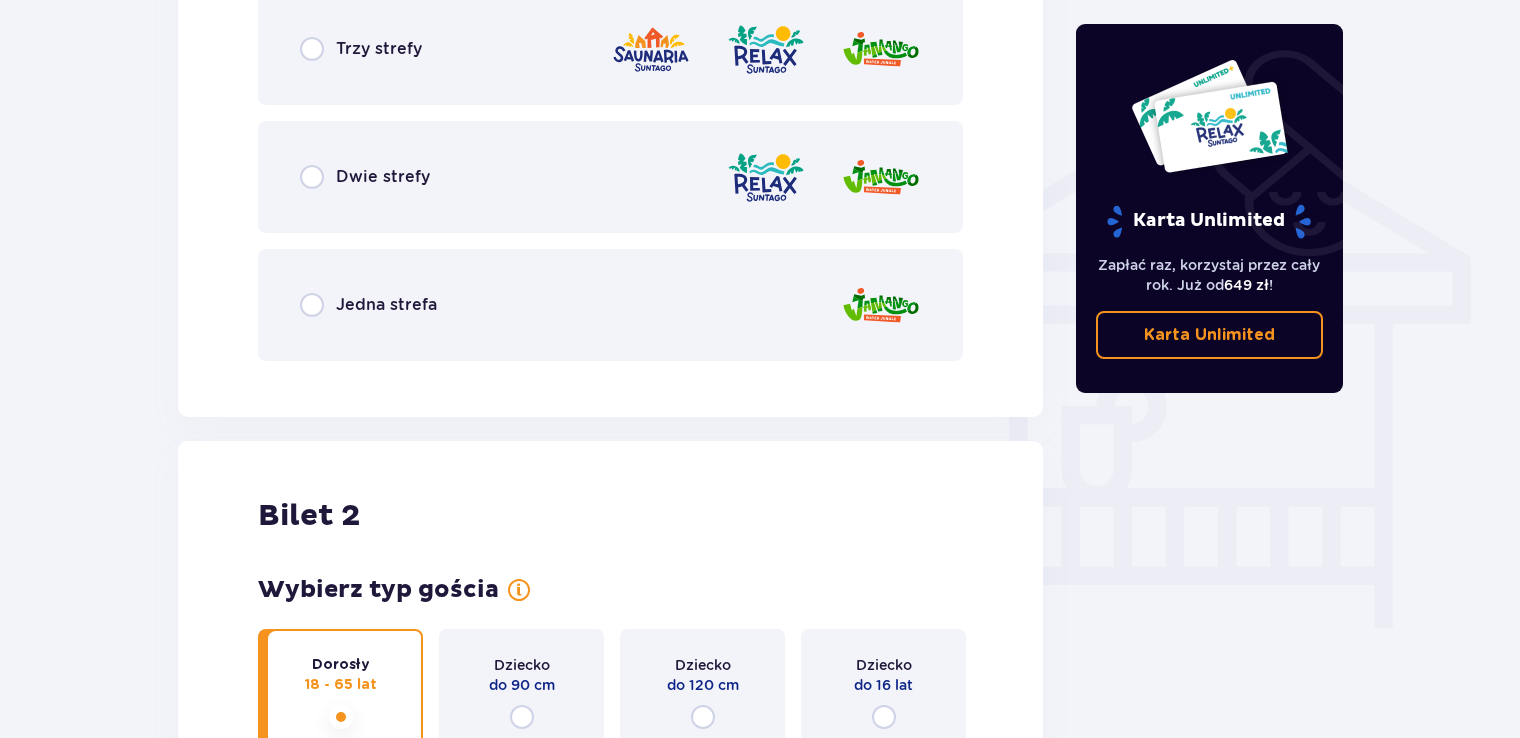 scroll, scrollTop: 1432, scrollLeft: 0, axis: vertical 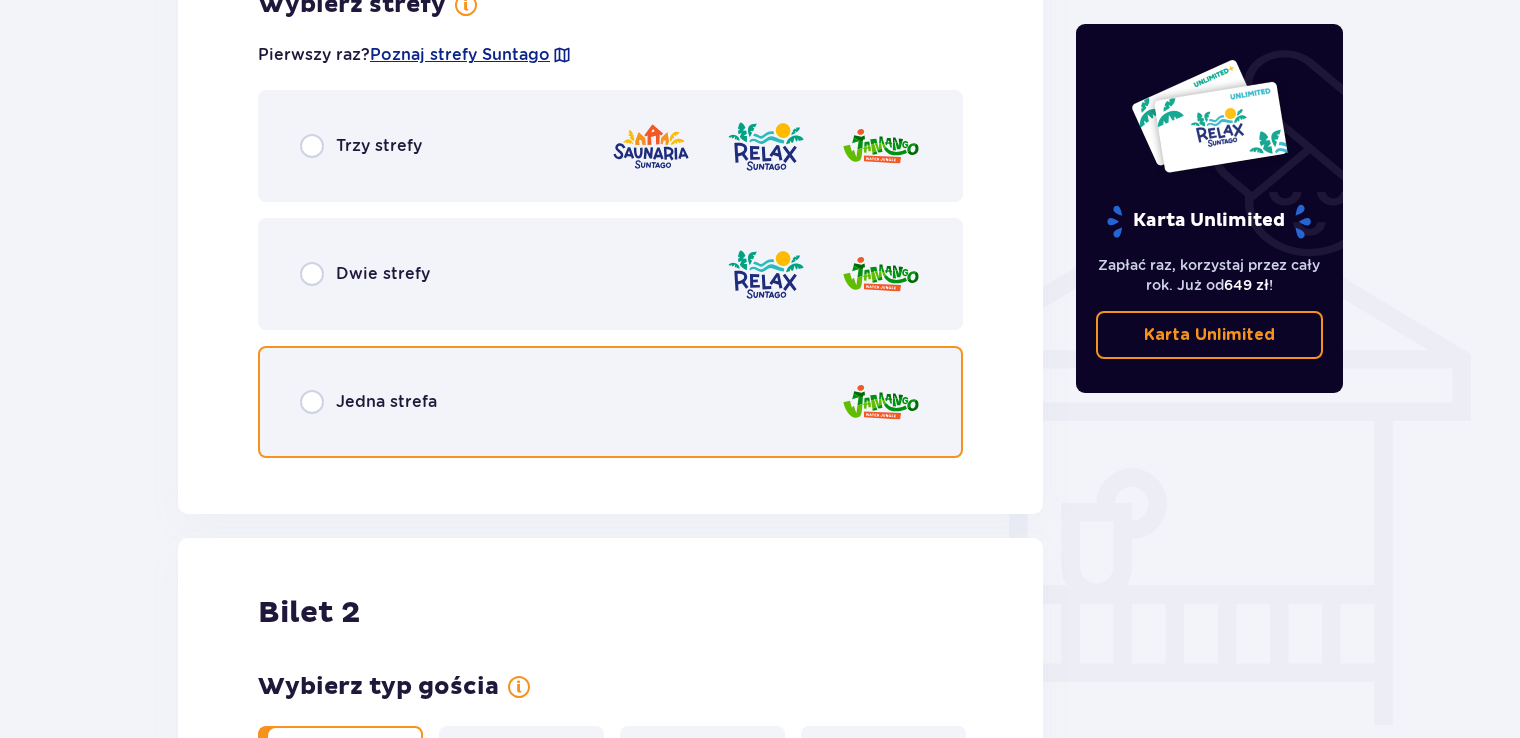 click at bounding box center (312, 402) 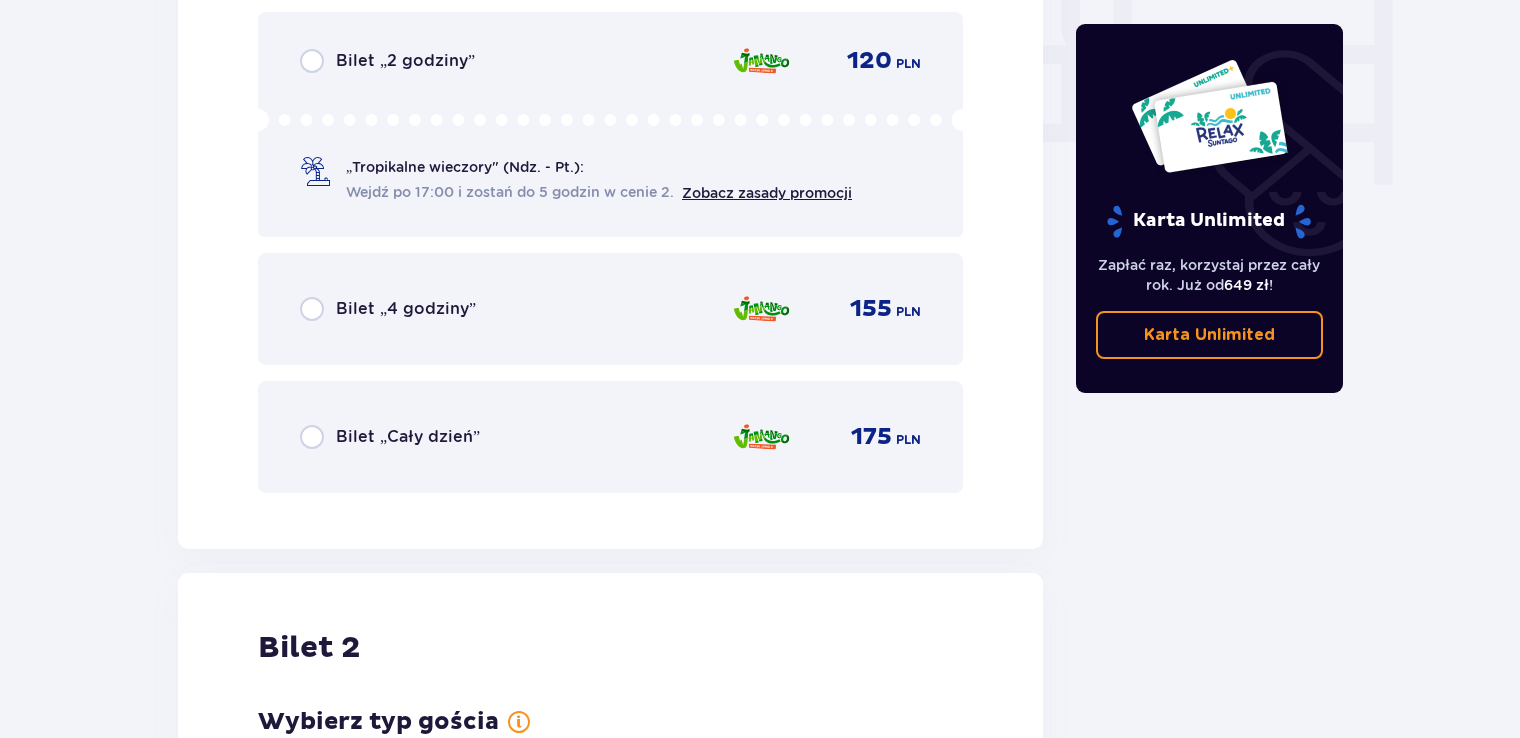 scroll, scrollTop: 2004, scrollLeft: 0, axis: vertical 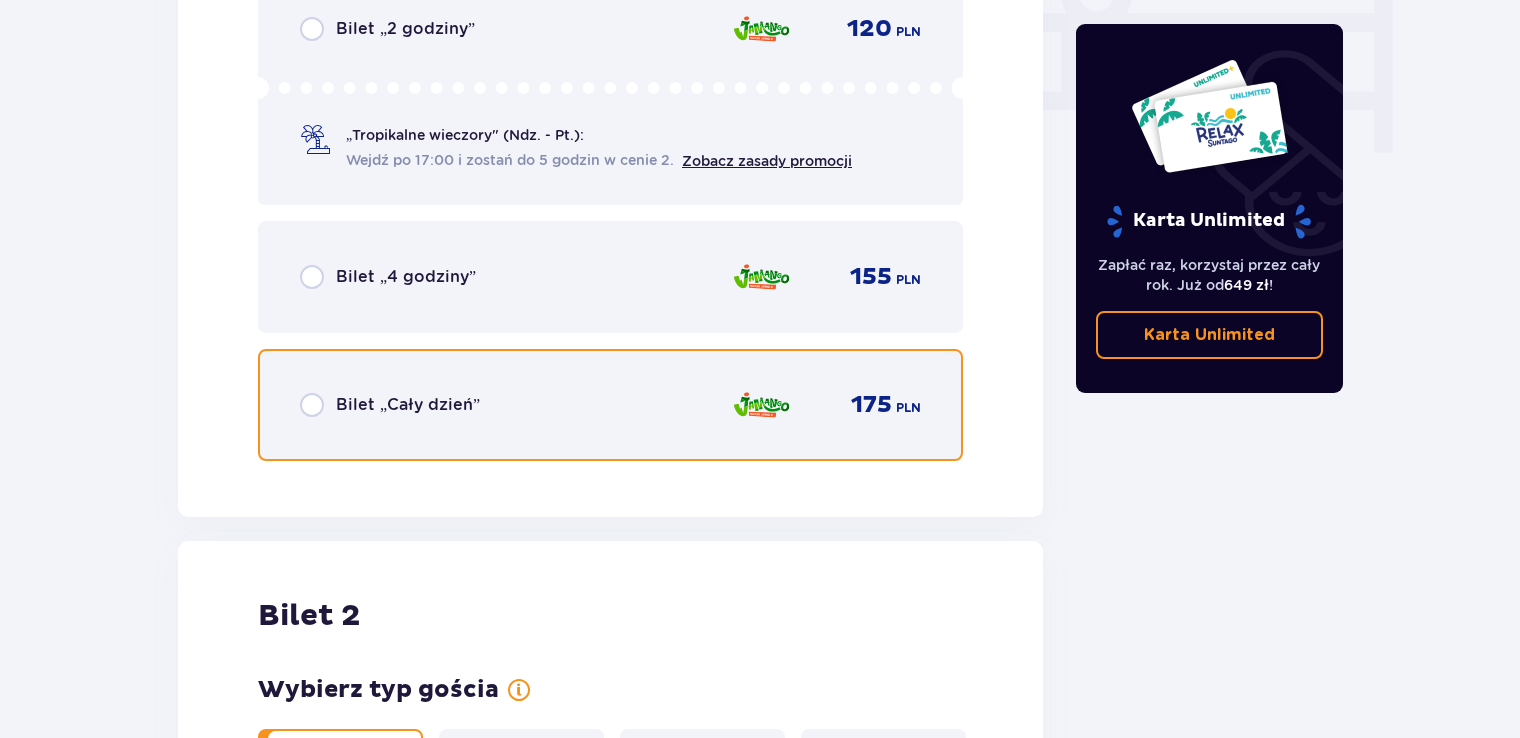 click at bounding box center [312, 405] 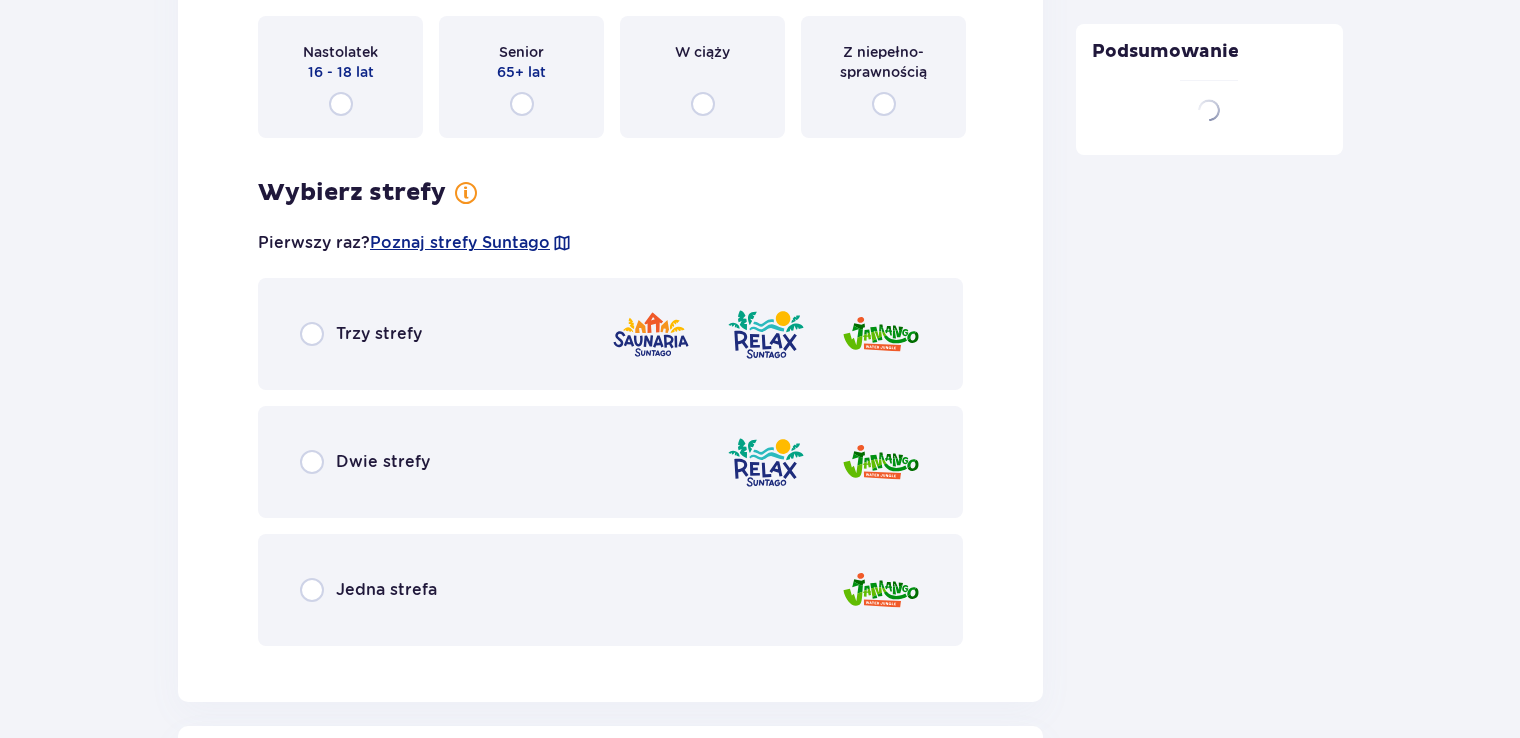 scroll, scrollTop: 3119, scrollLeft: 0, axis: vertical 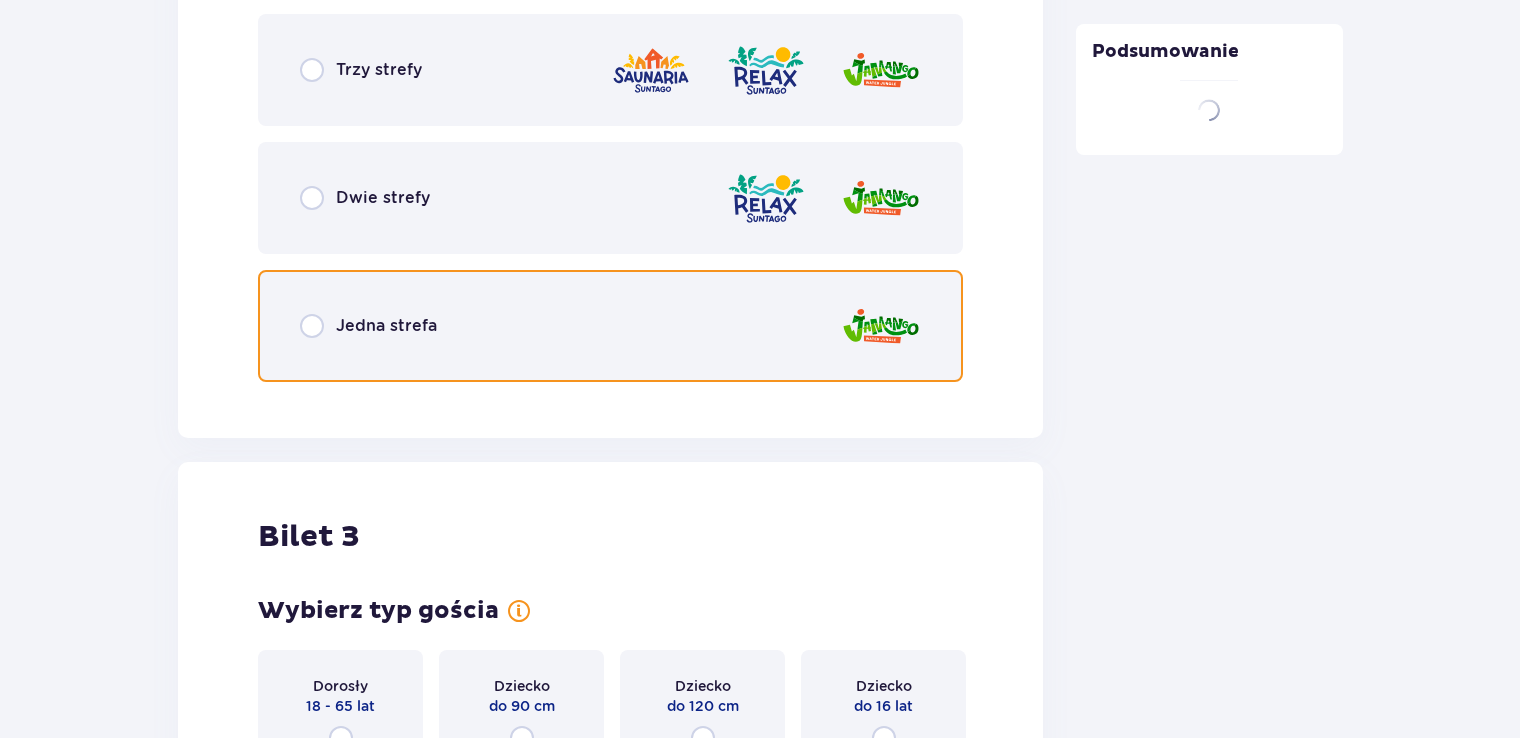 click at bounding box center (312, 326) 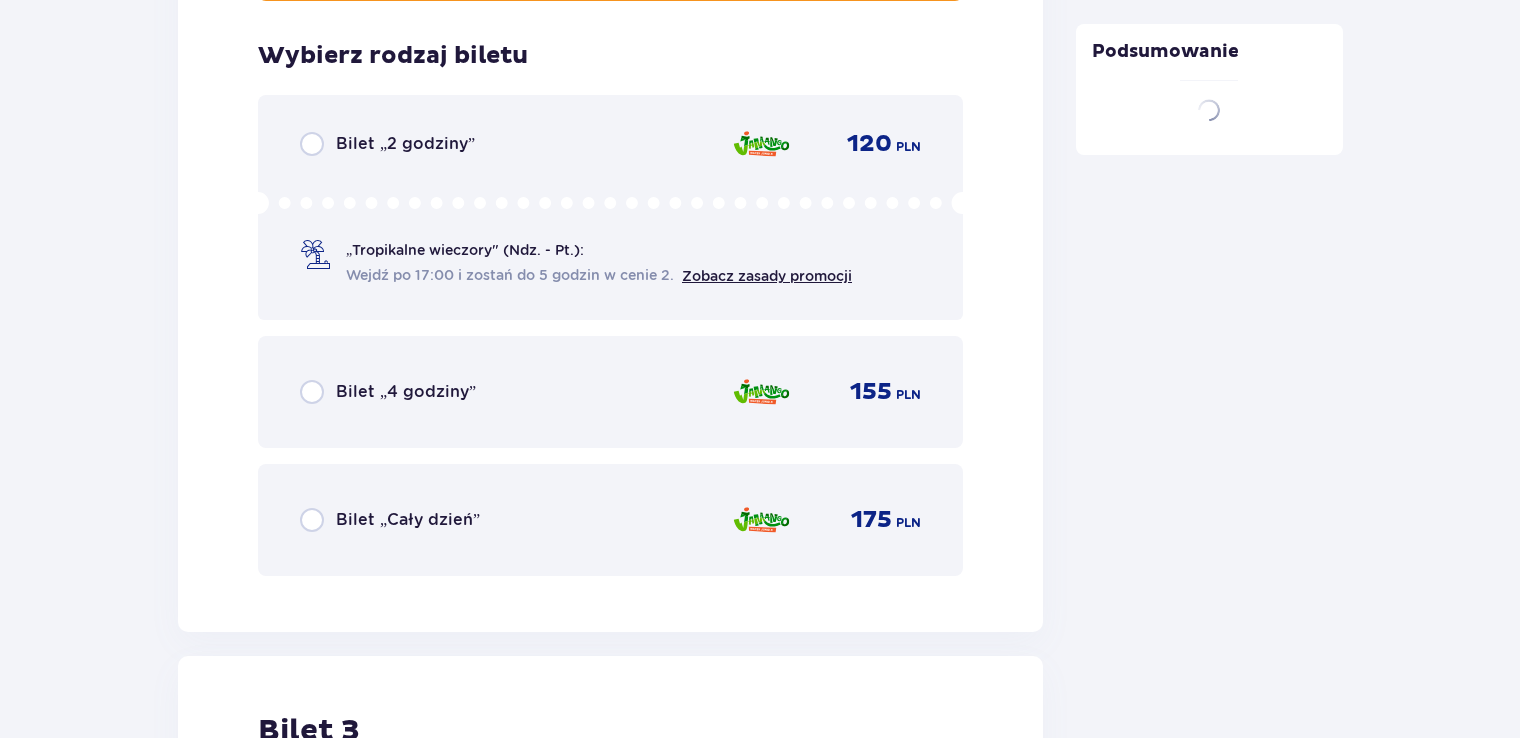 scroll, scrollTop: 3515, scrollLeft: 0, axis: vertical 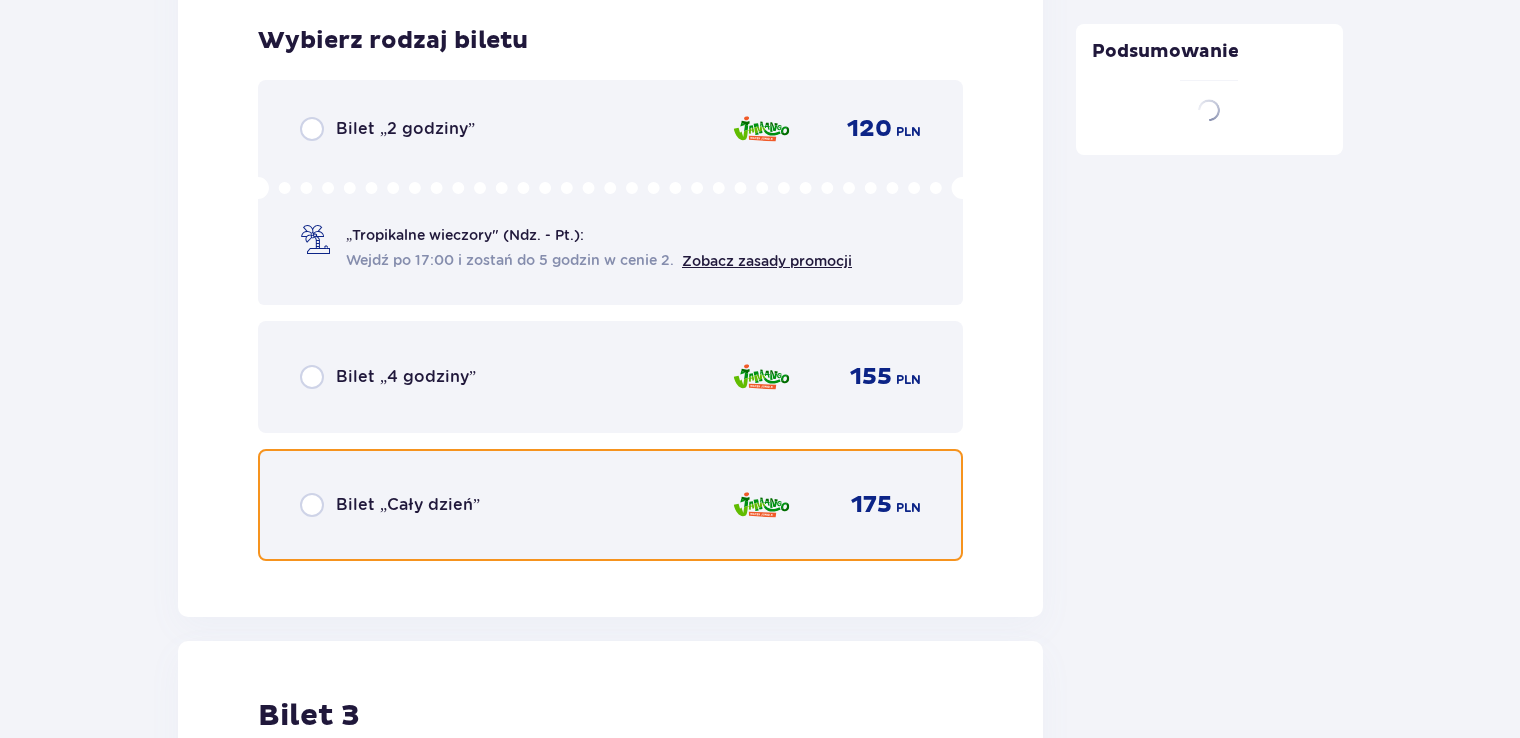 click at bounding box center (312, 505) 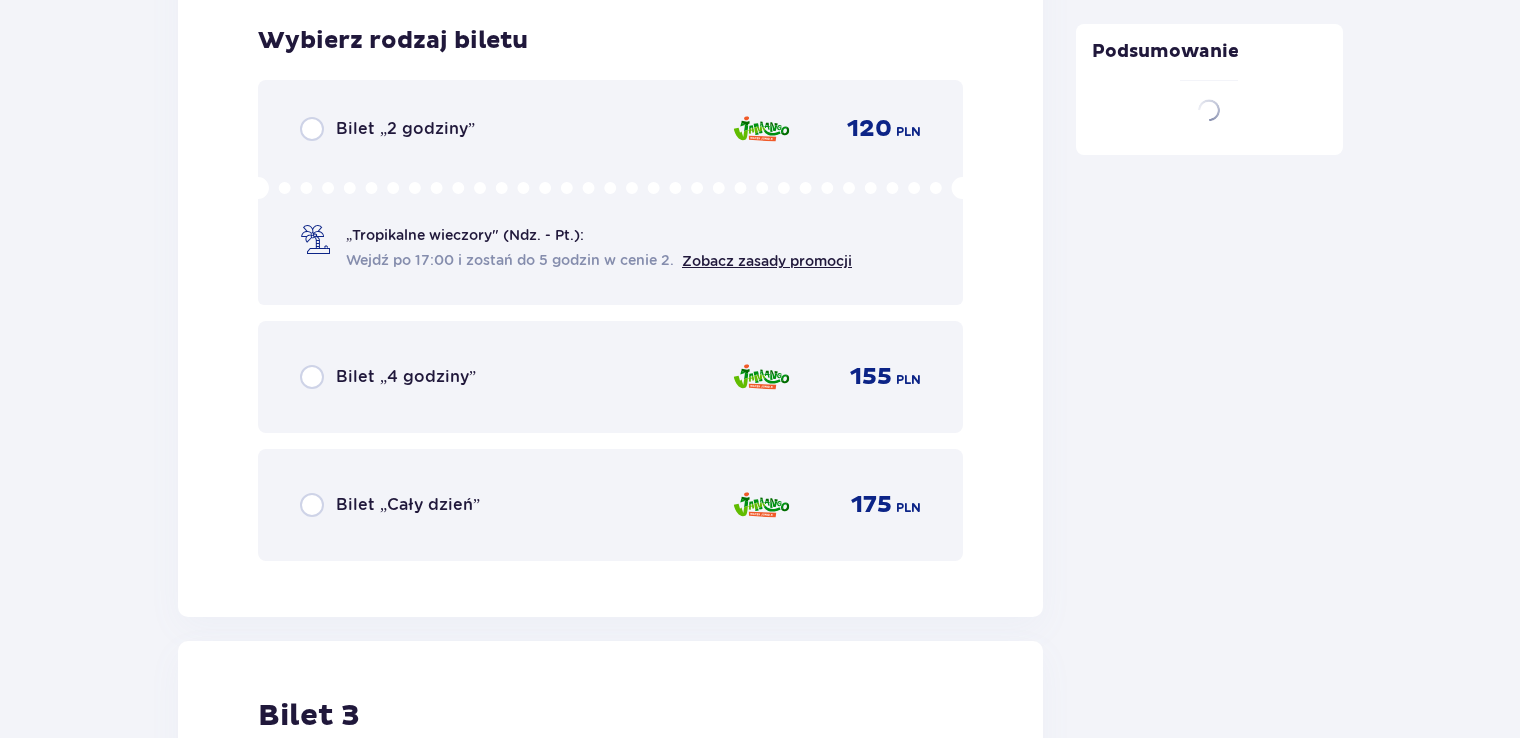 click on "Bilet „Cały dzień”   175 PLN" at bounding box center (610, 505) 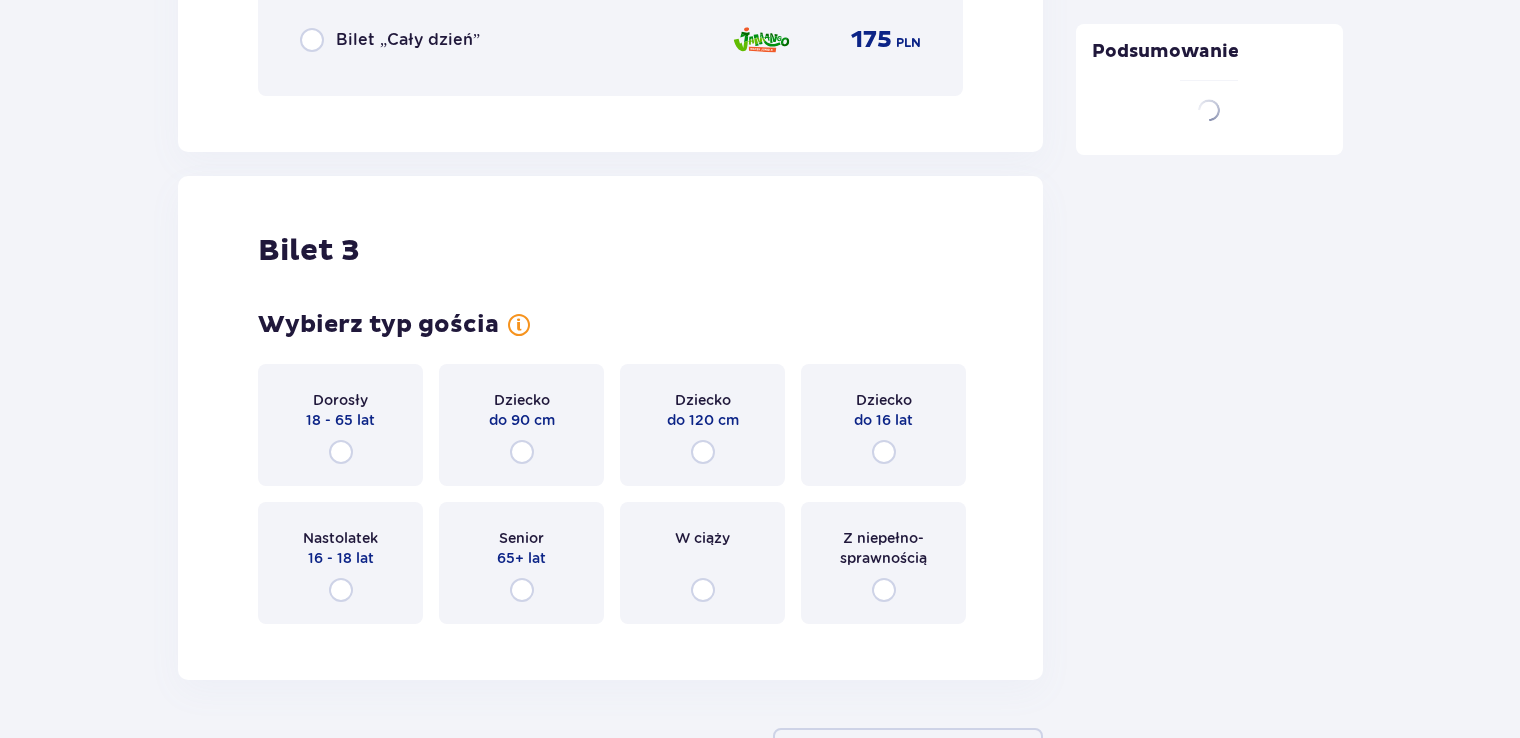 scroll, scrollTop: 4015, scrollLeft: 0, axis: vertical 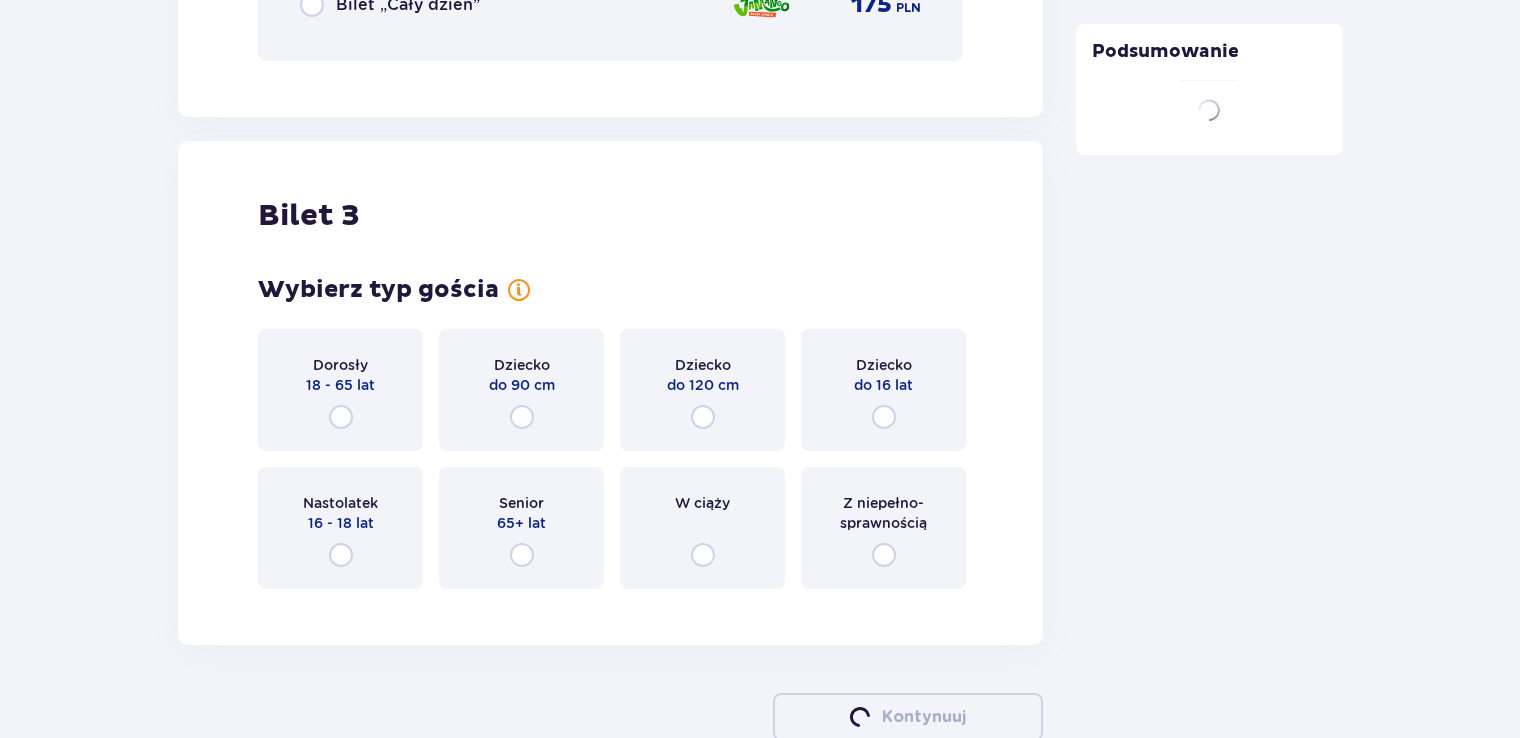 click on "Dziecko do 16 lat" at bounding box center (883, 390) 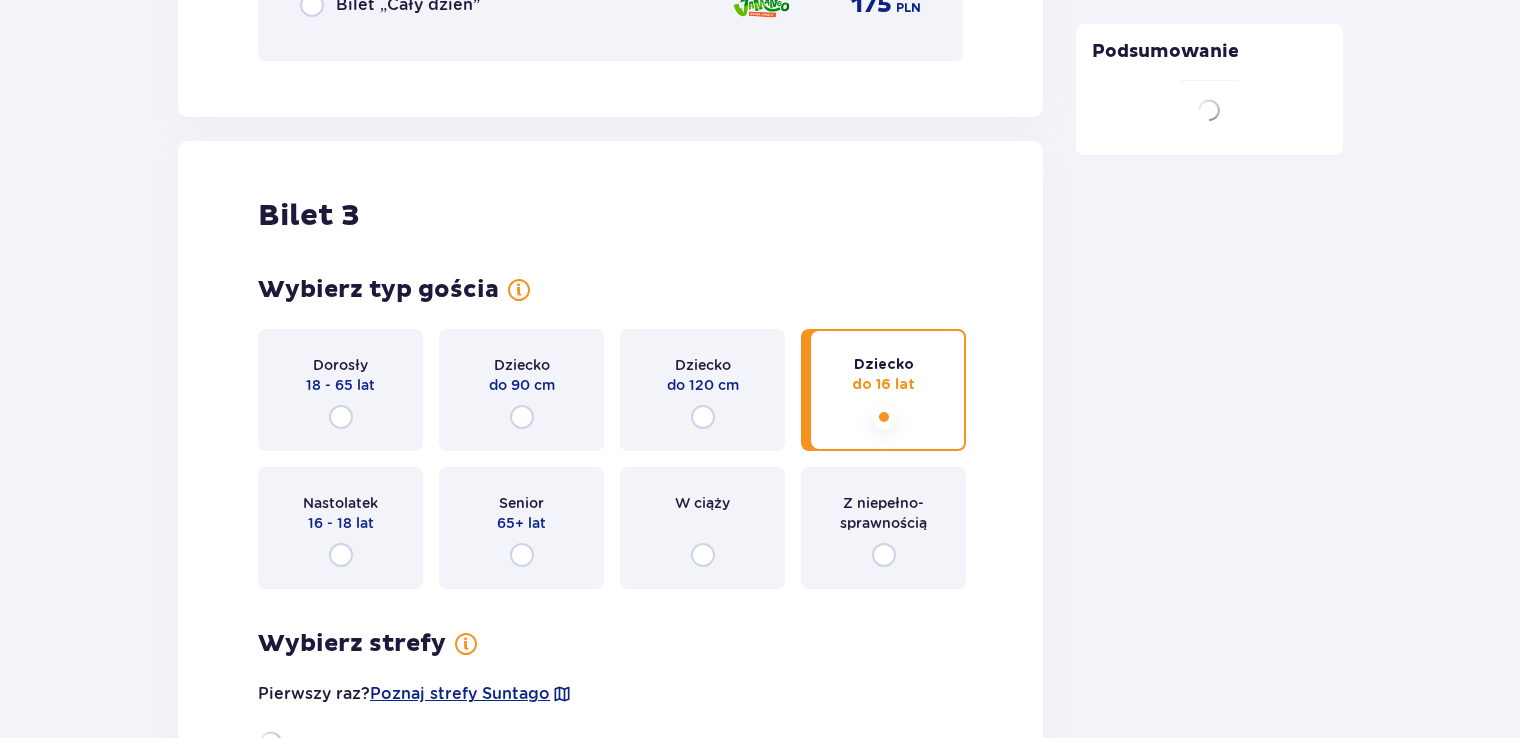 click at bounding box center [884, 417] 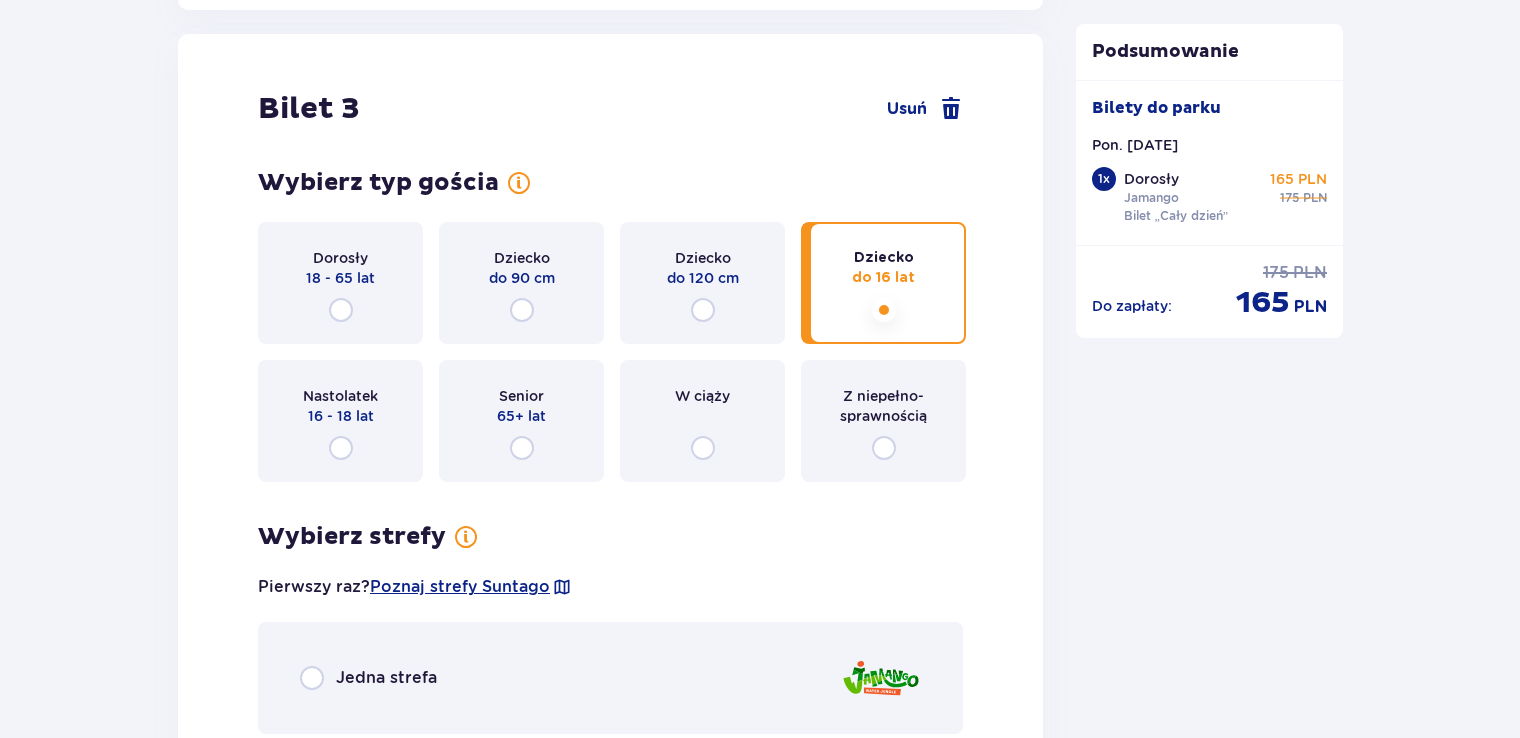 click on "Dorosły [AGE] - [AGE] lat Dziecko do [HEIGHT] cm Dziecko do [HEIGHT] cm Dziecko do [AGE] lat Nastolatek [AGE] - [AGE] lat Senior [AGE]+ lat W ciąży Z niepełno­sprawnością" at bounding box center [610, 352] 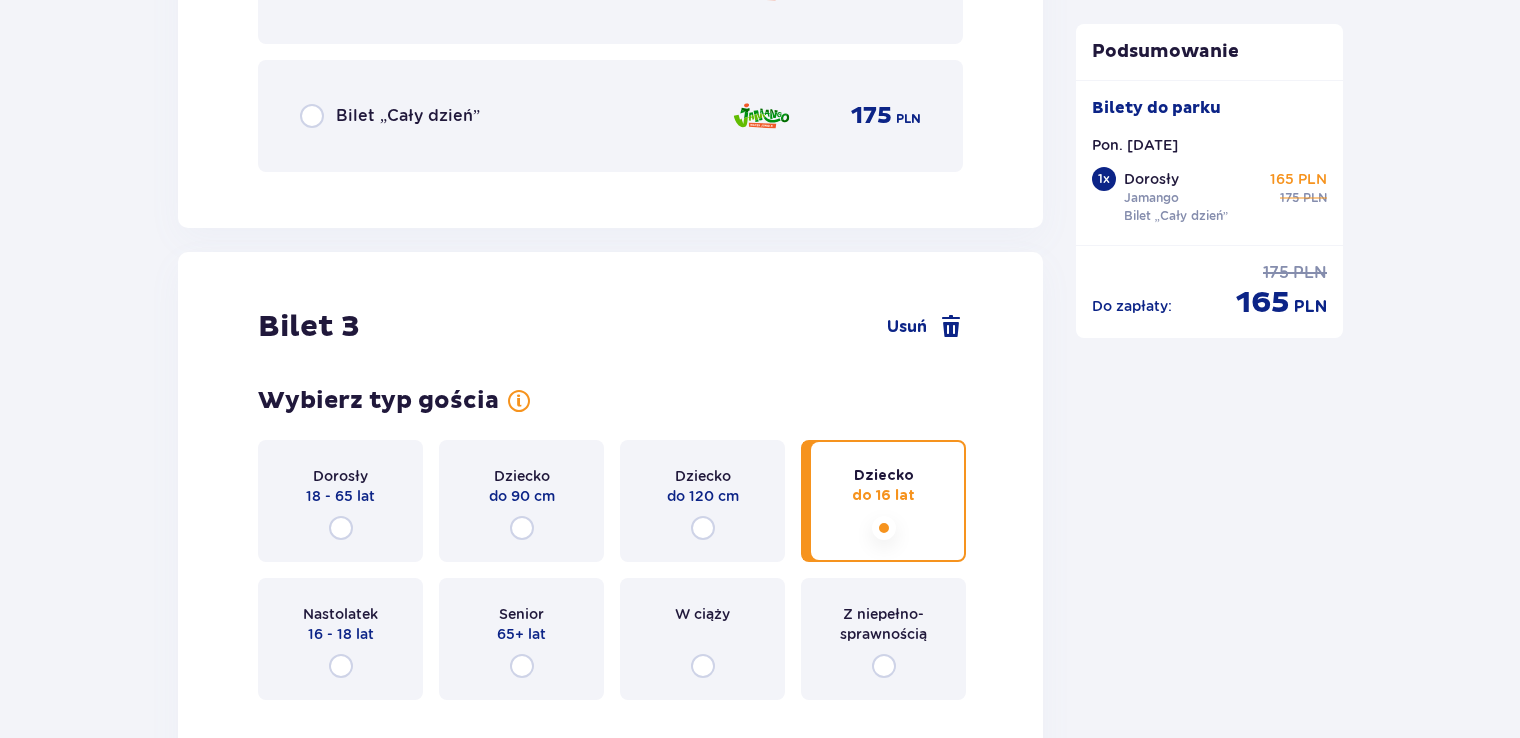 scroll, scrollTop: 3787, scrollLeft: 0, axis: vertical 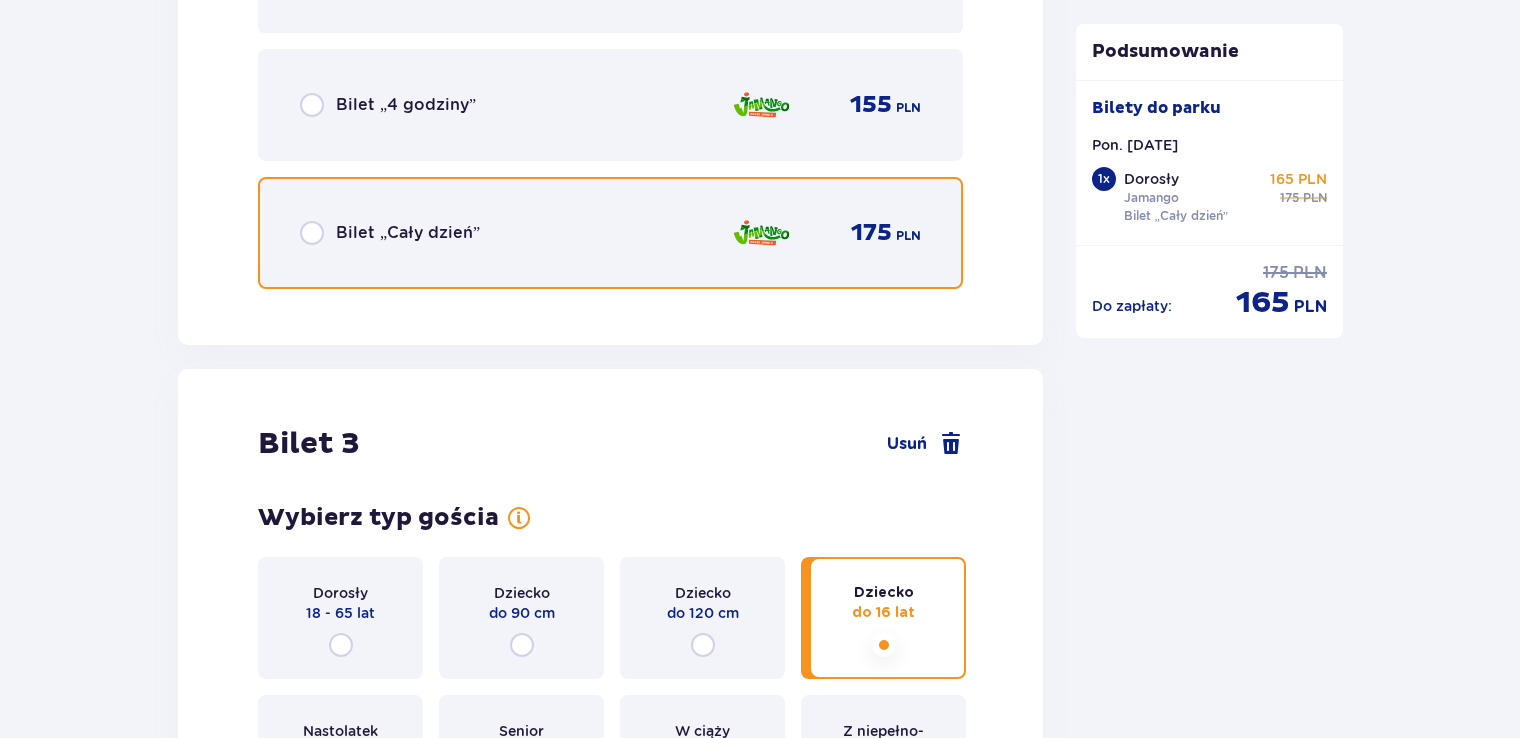 click at bounding box center (312, 233) 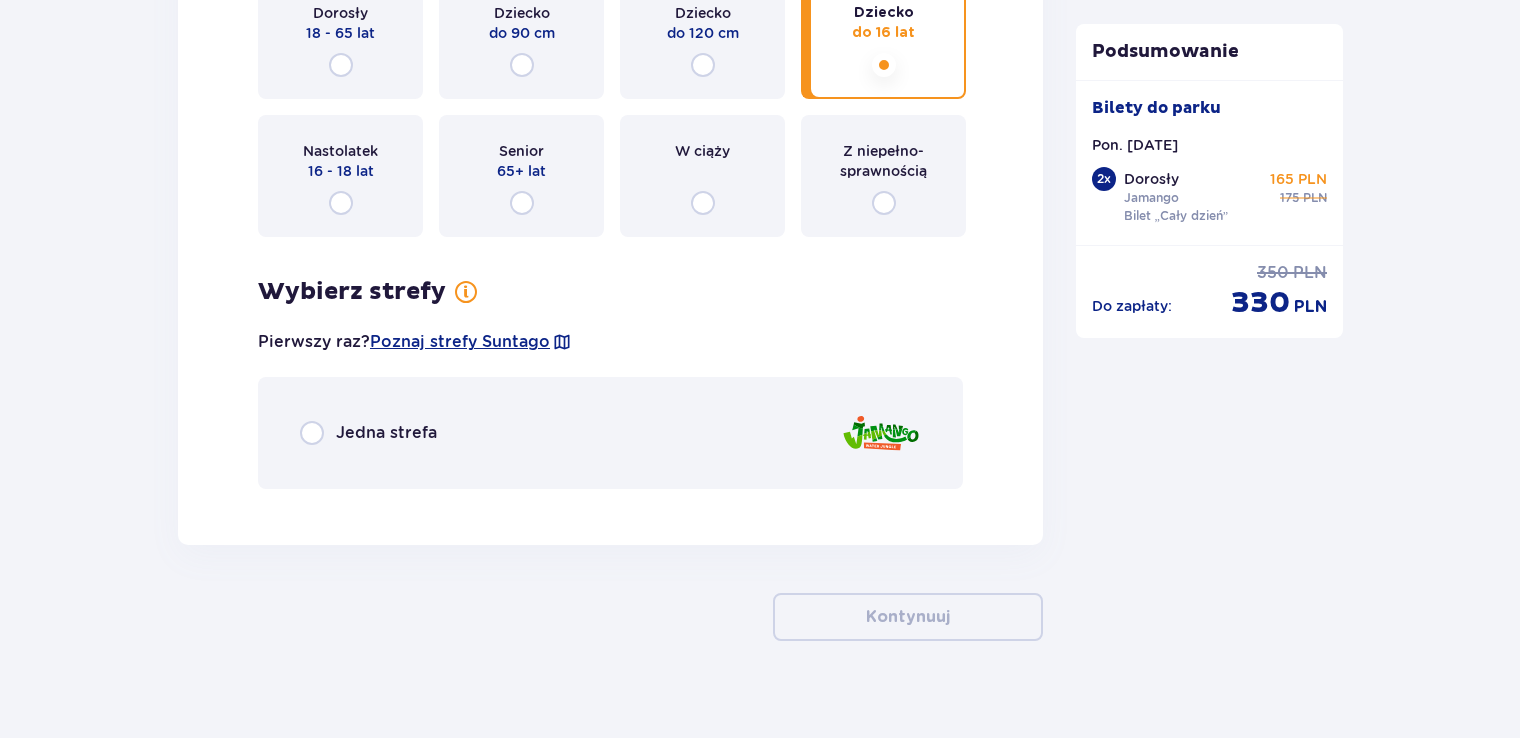 scroll, scrollTop: 4387, scrollLeft: 0, axis: vertical 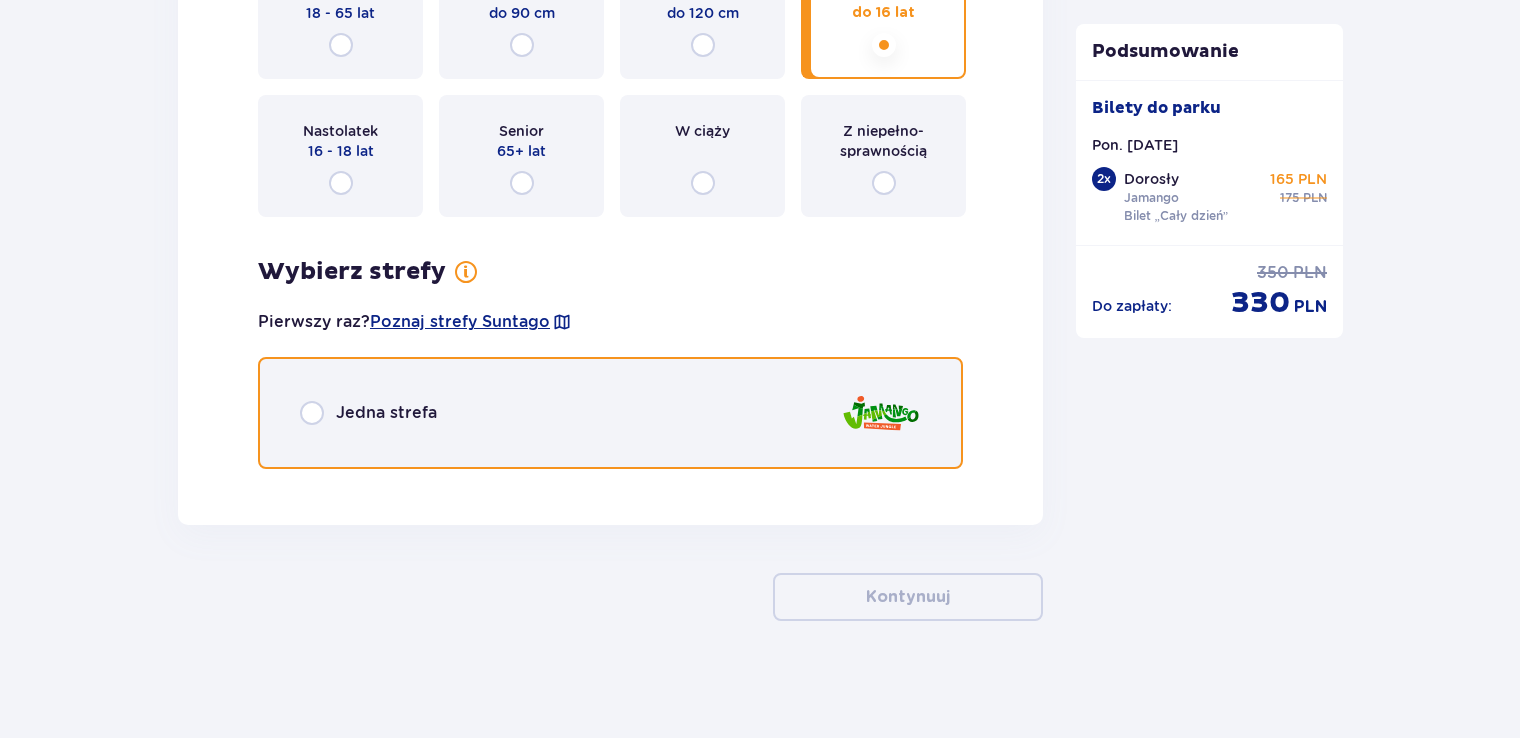 click at bounding box center [312, 413] 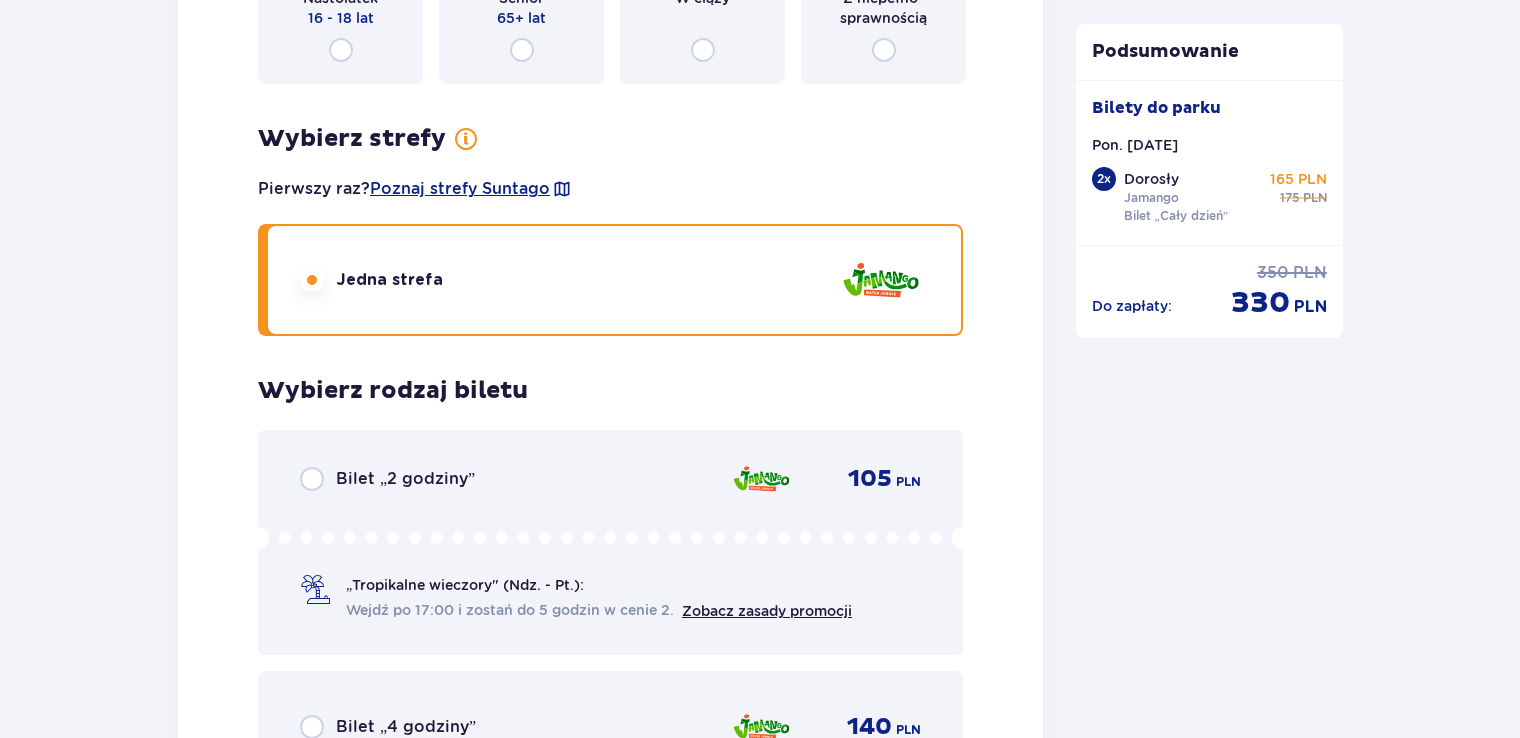 scroll, scrollTop: 4920, scrollLeft: 0, axis: vertical 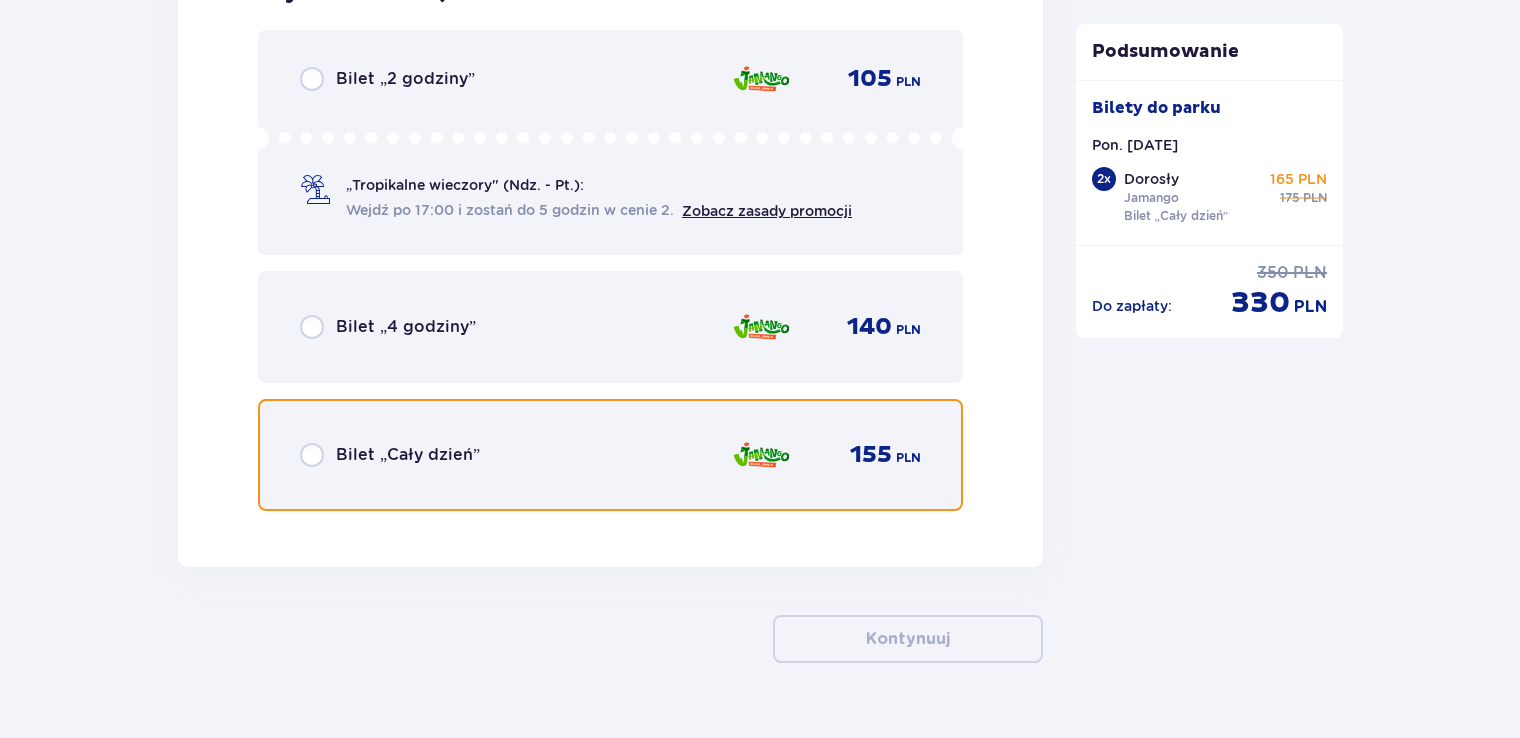 click at bounding box center [312, 455] 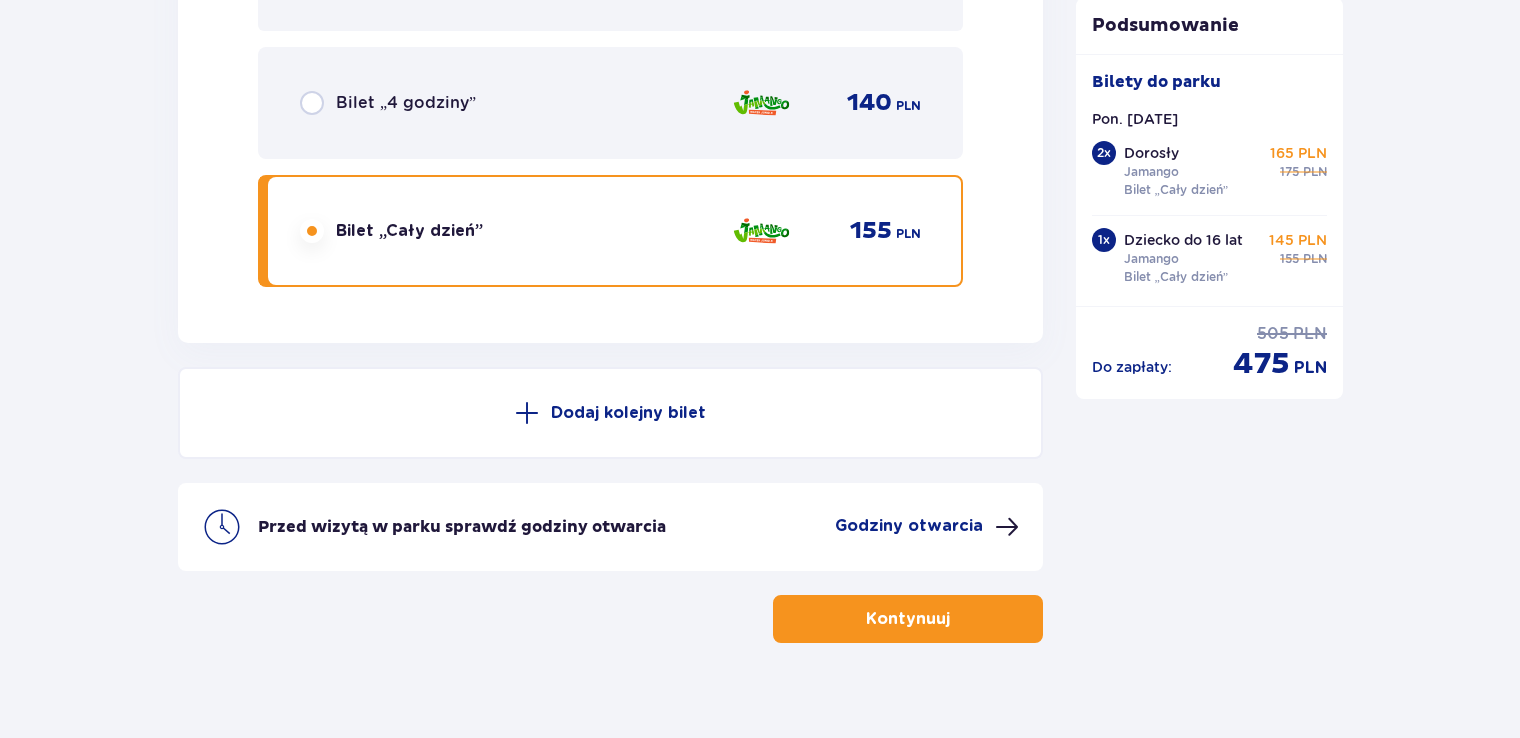 scroll, scrollTop: 5148, scrollLeft: 0, axis: vertical 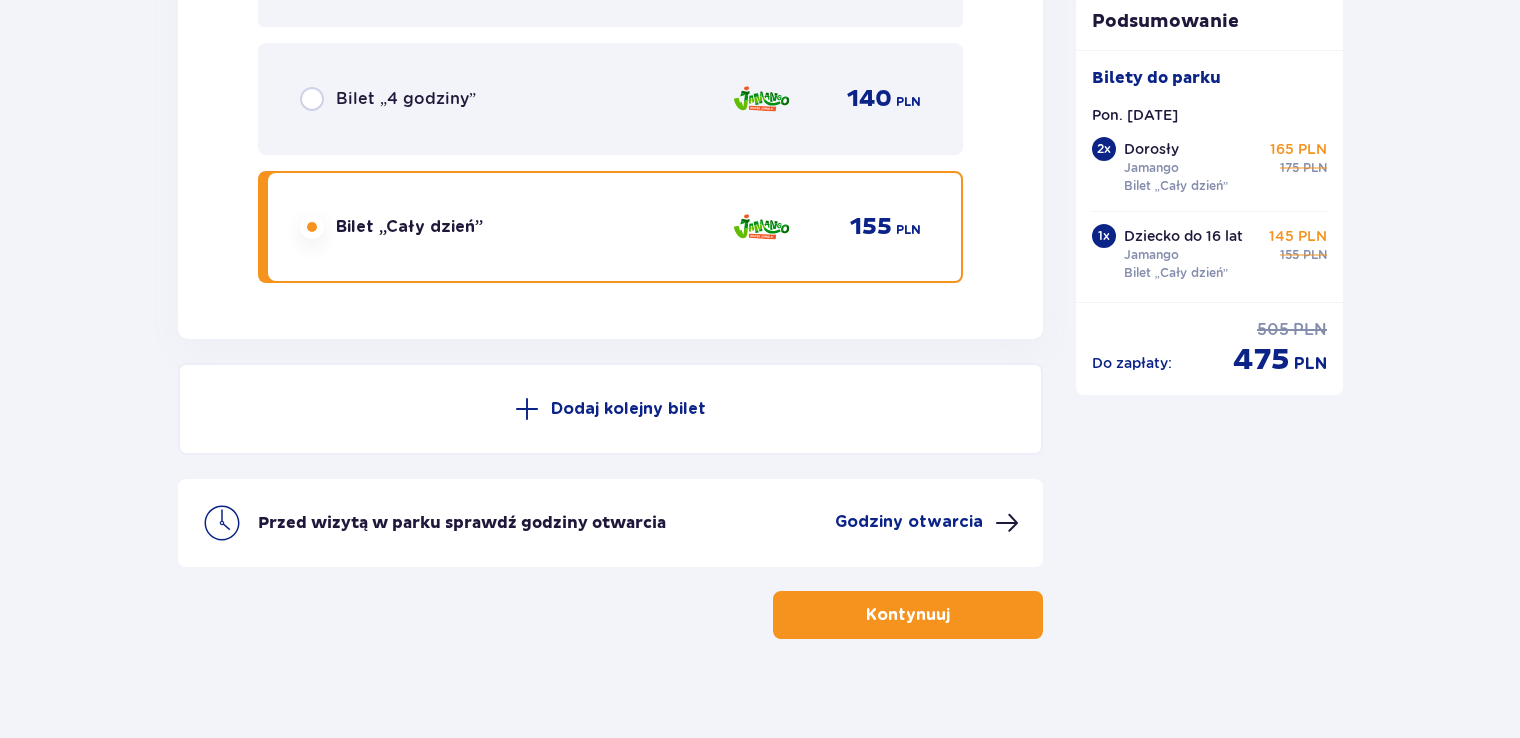click on "Kontynuuj" at bounding box center (908, 615) 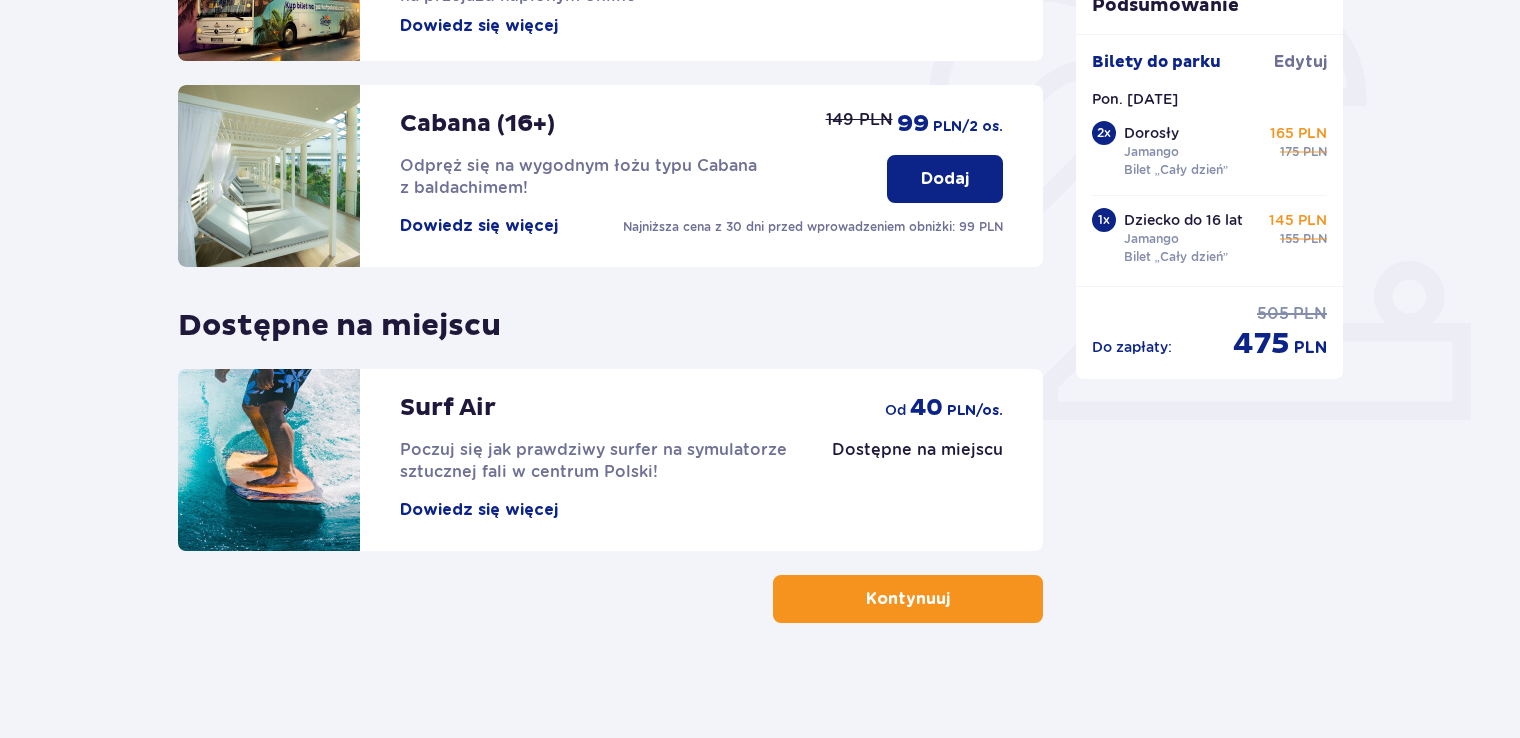 scroll, scrollTop: 617, scrollLeft: 0, axis: vertical 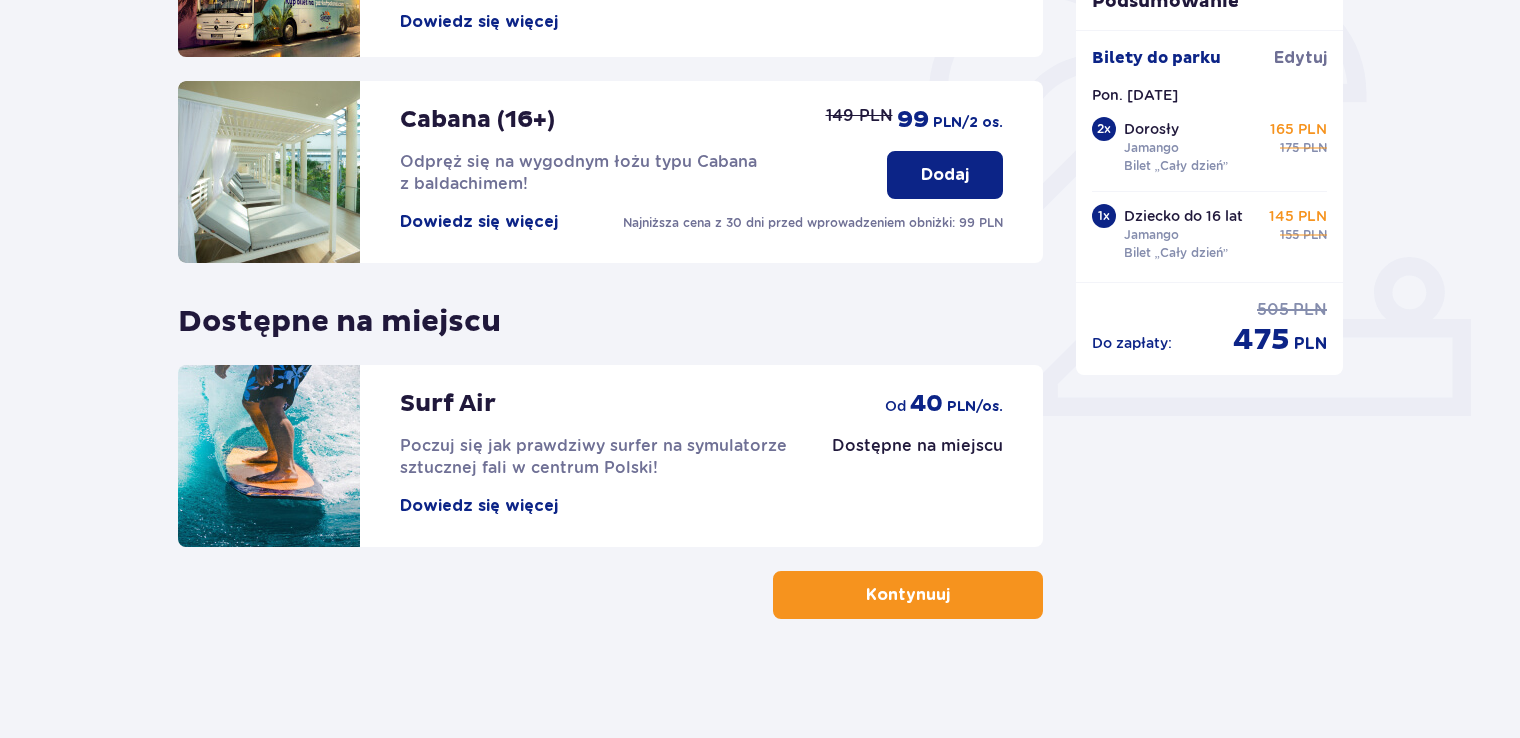 click at bounding box center (954, 595) 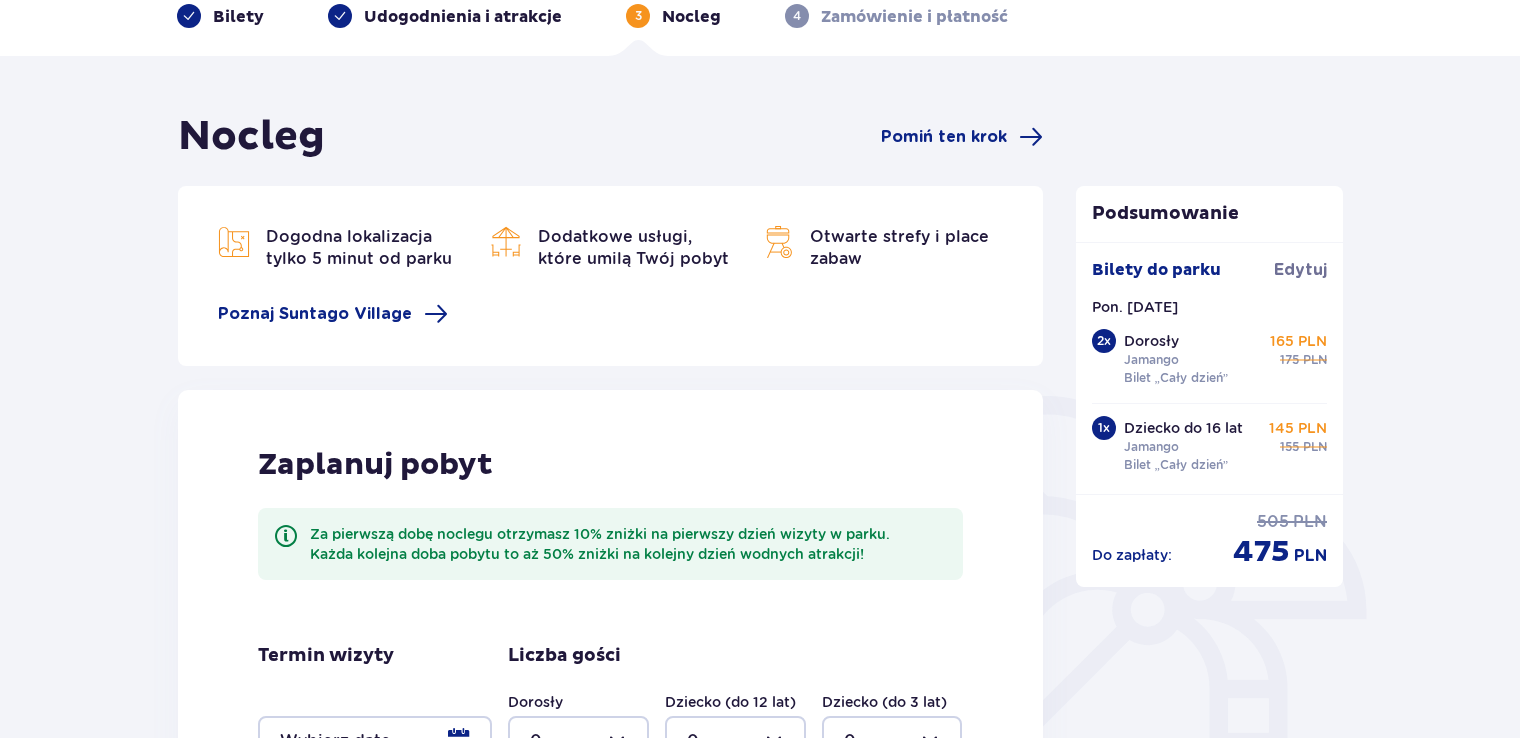 scroll, scrollTop: 464, scrollLeft: 0, axis: vertical 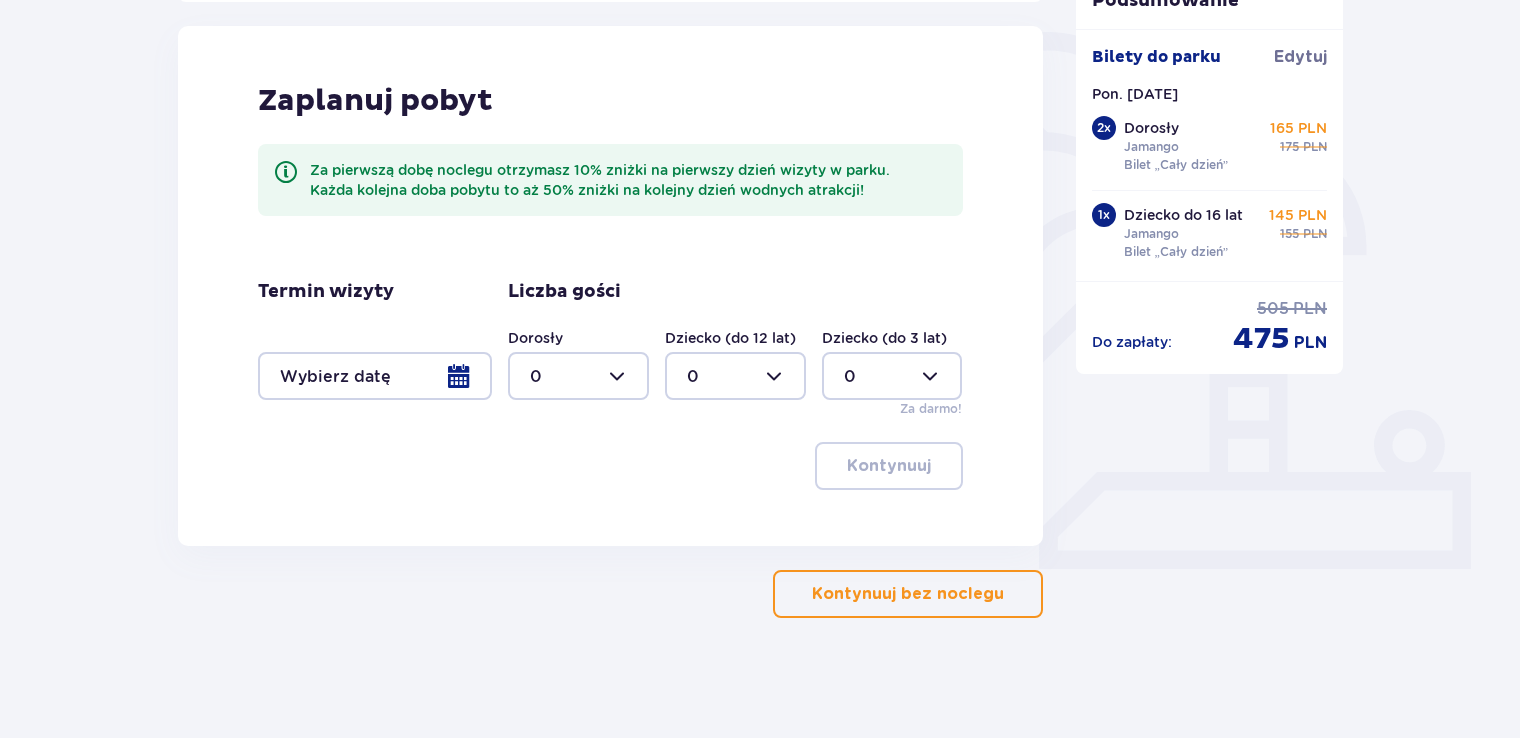 click on "Kontynuuj bez noclegu" at bounding box center (908, 594) 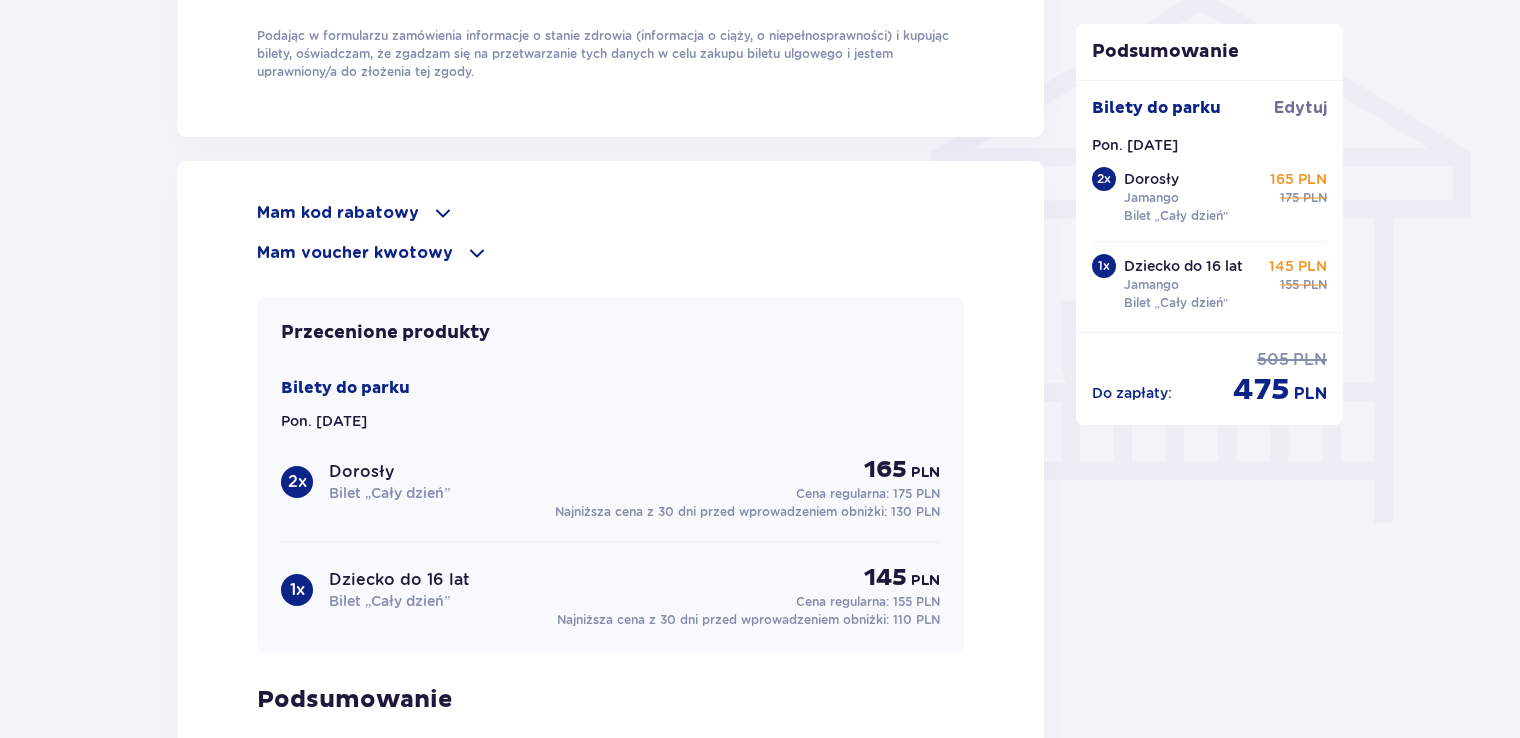 scroll, scrollTop: 1600, scrollLeft: 0, axis: vertical 